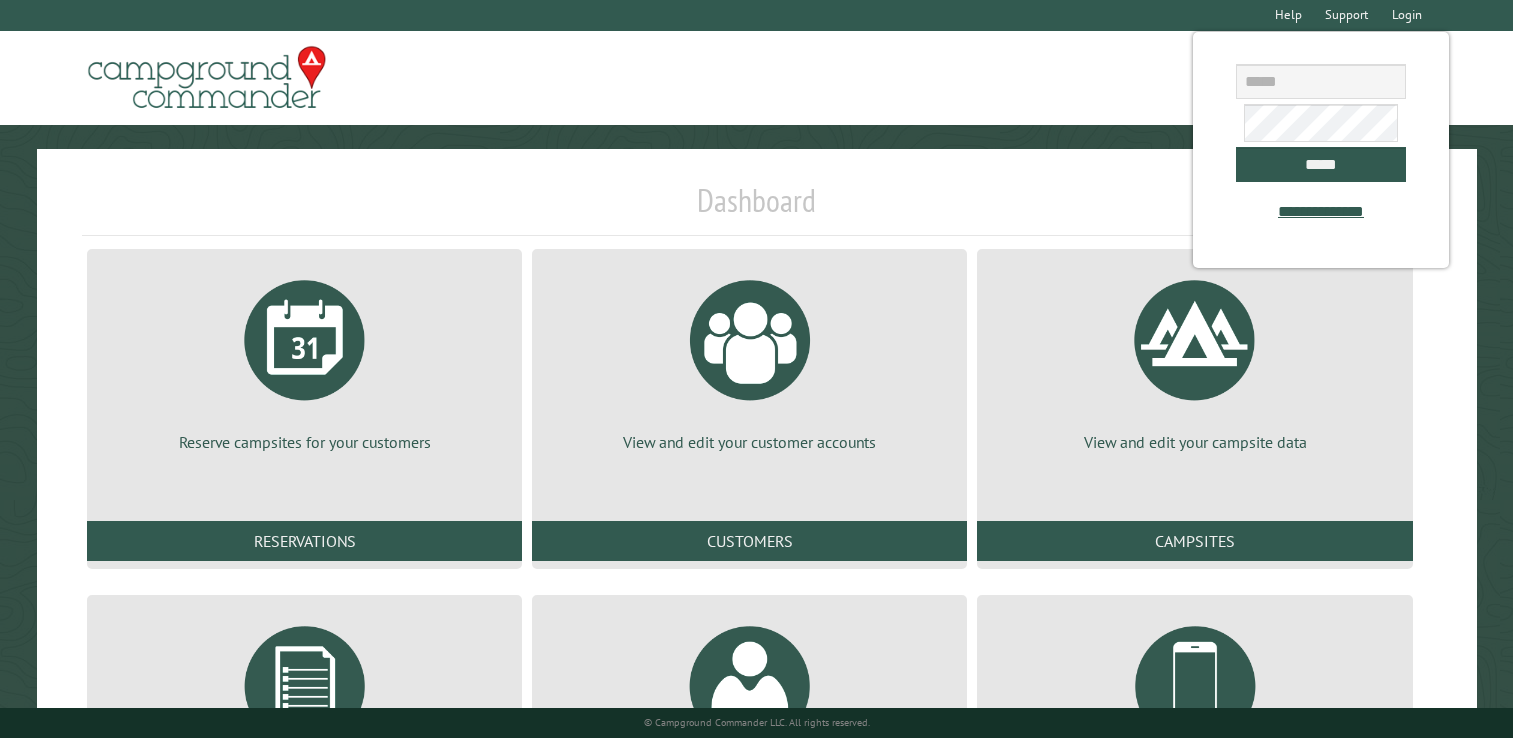 scroll, scrollTop: 0, scrollLeft: 0, axis: both 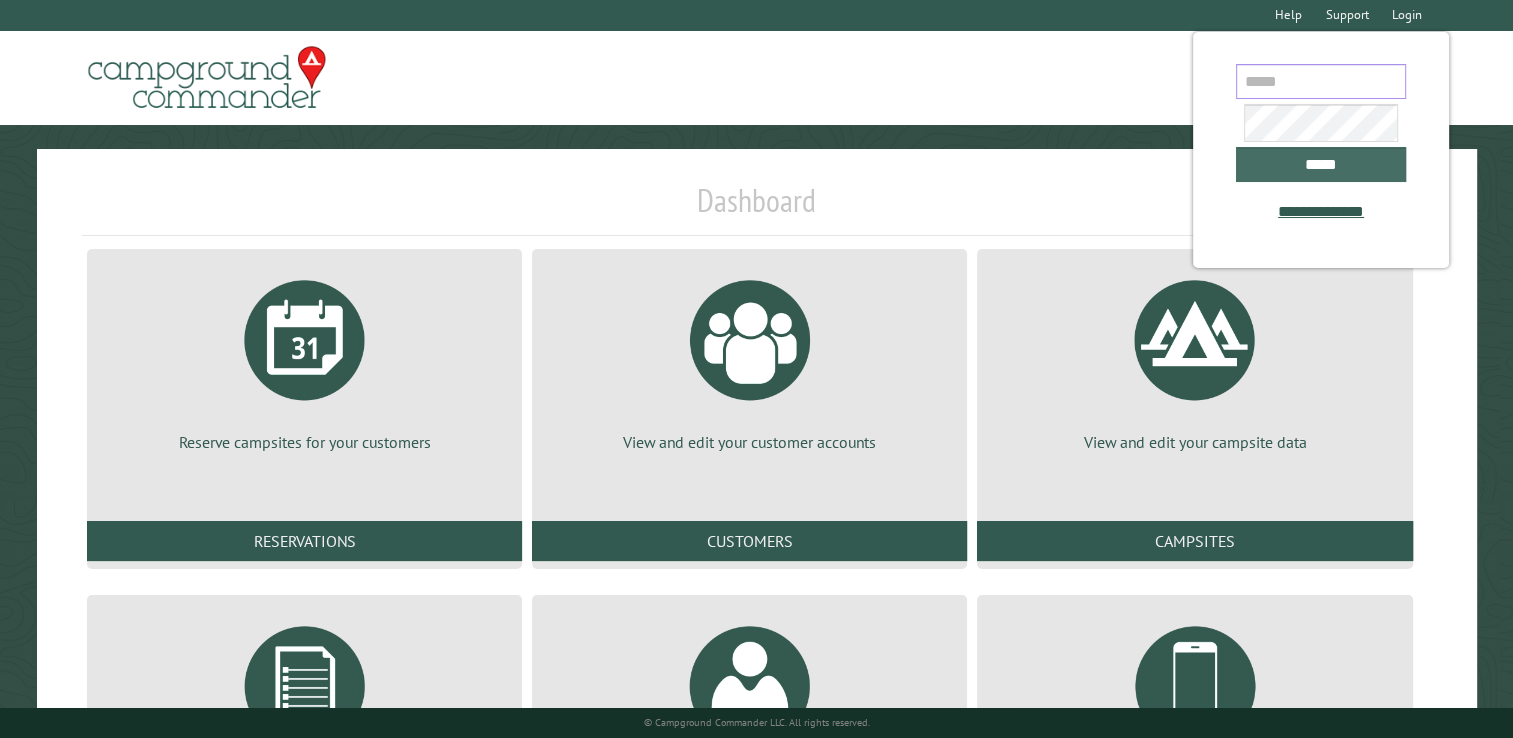 type on "**********" 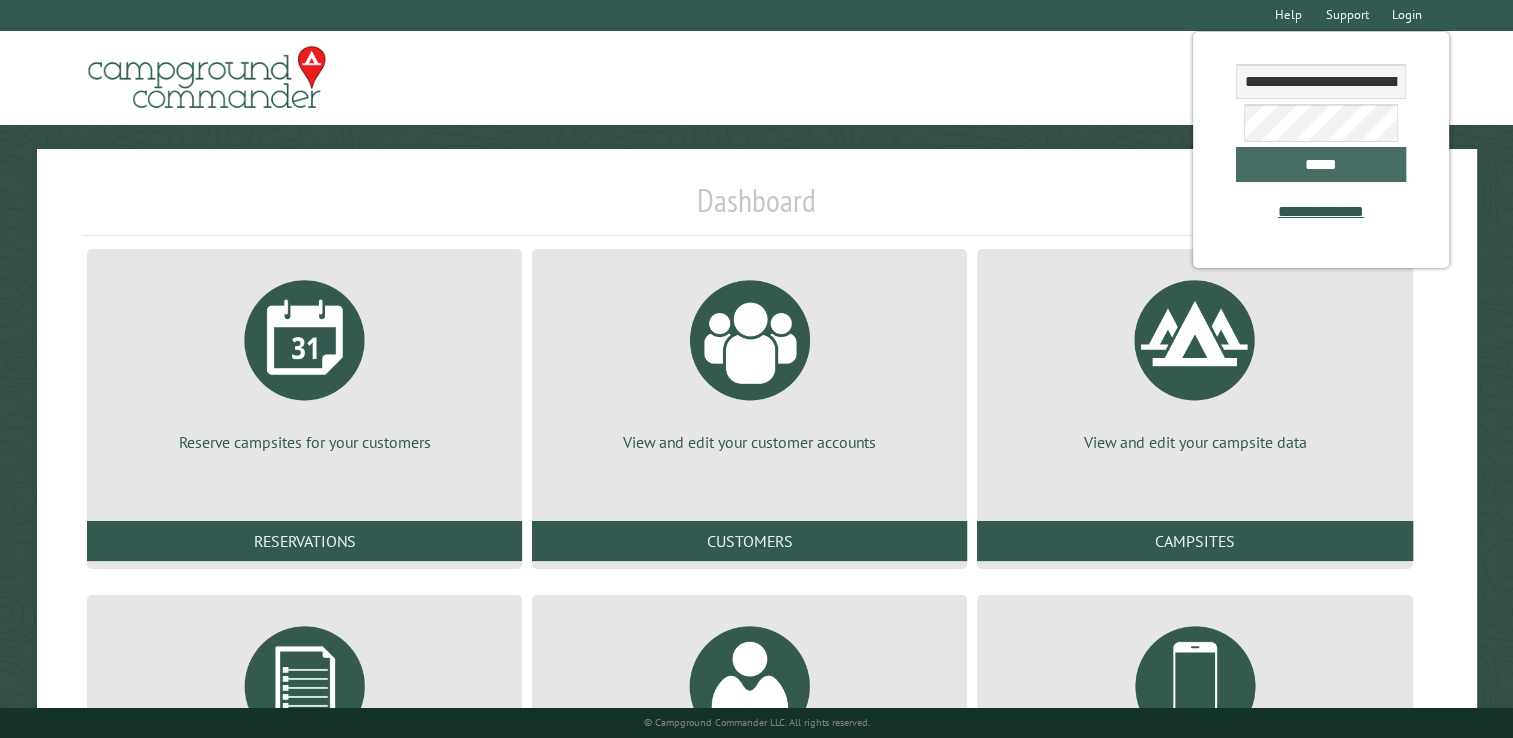 click on "*****" at bounding box center [1321, 164] 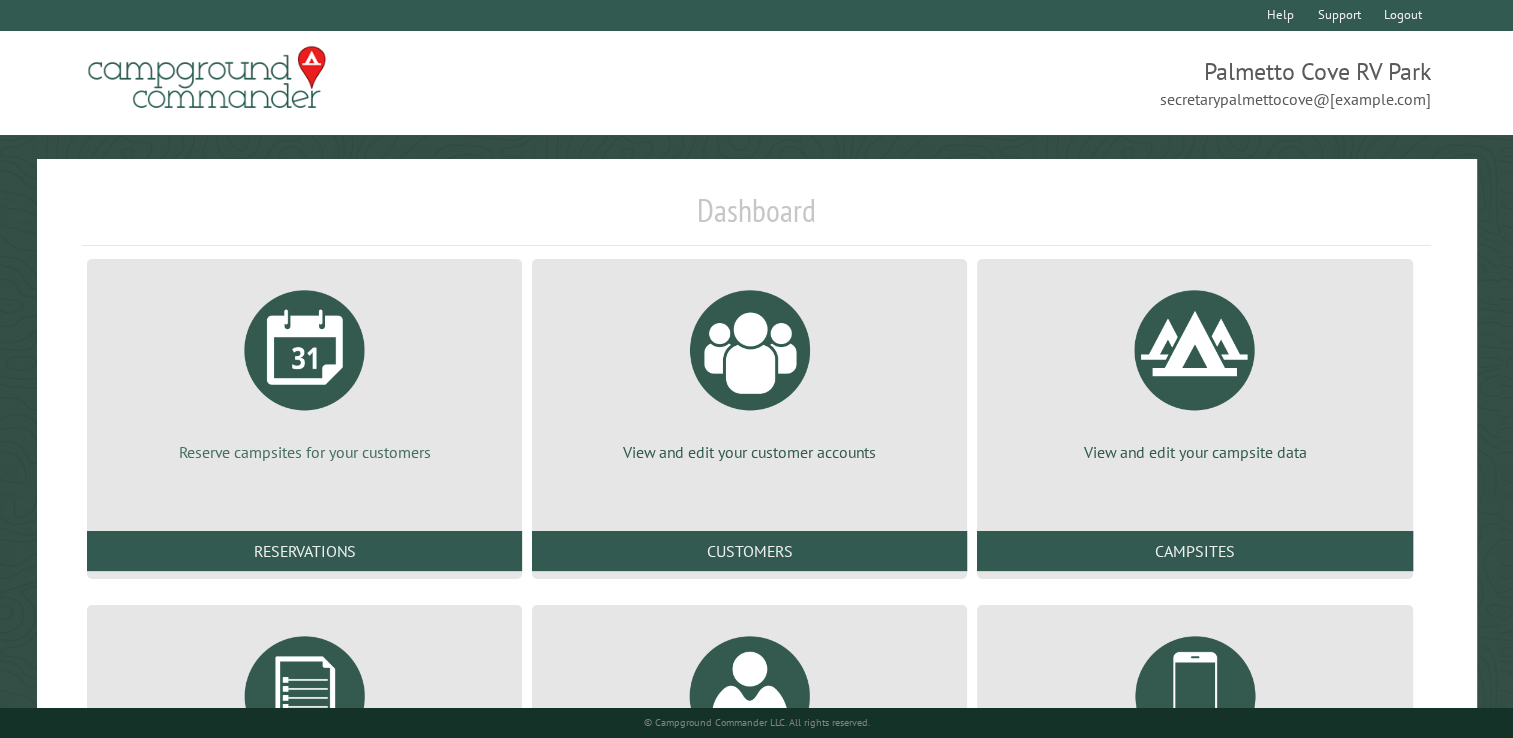 click at bounding box center [305, 350] 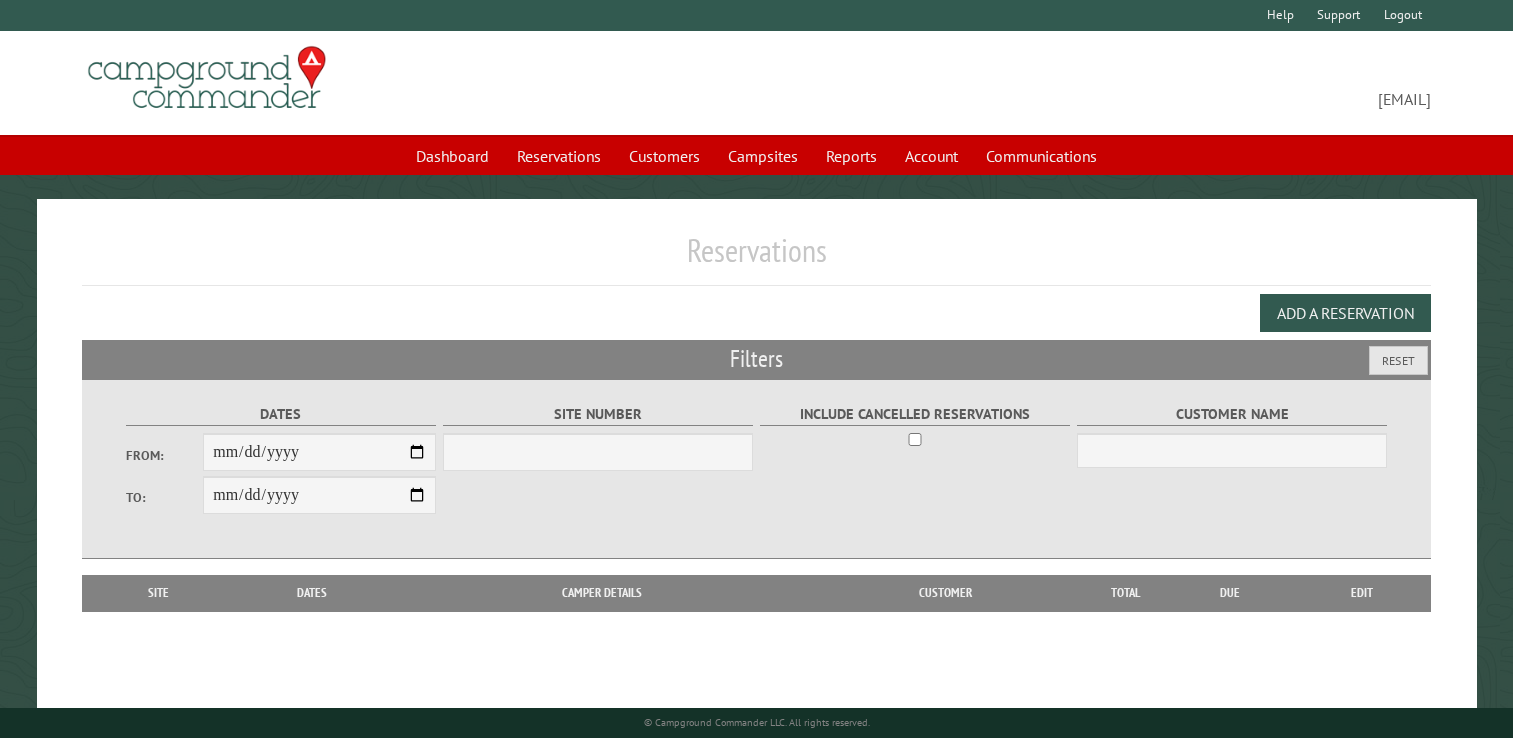 scroll, scrollTop: 0, scrollLeft: 0, axis: both 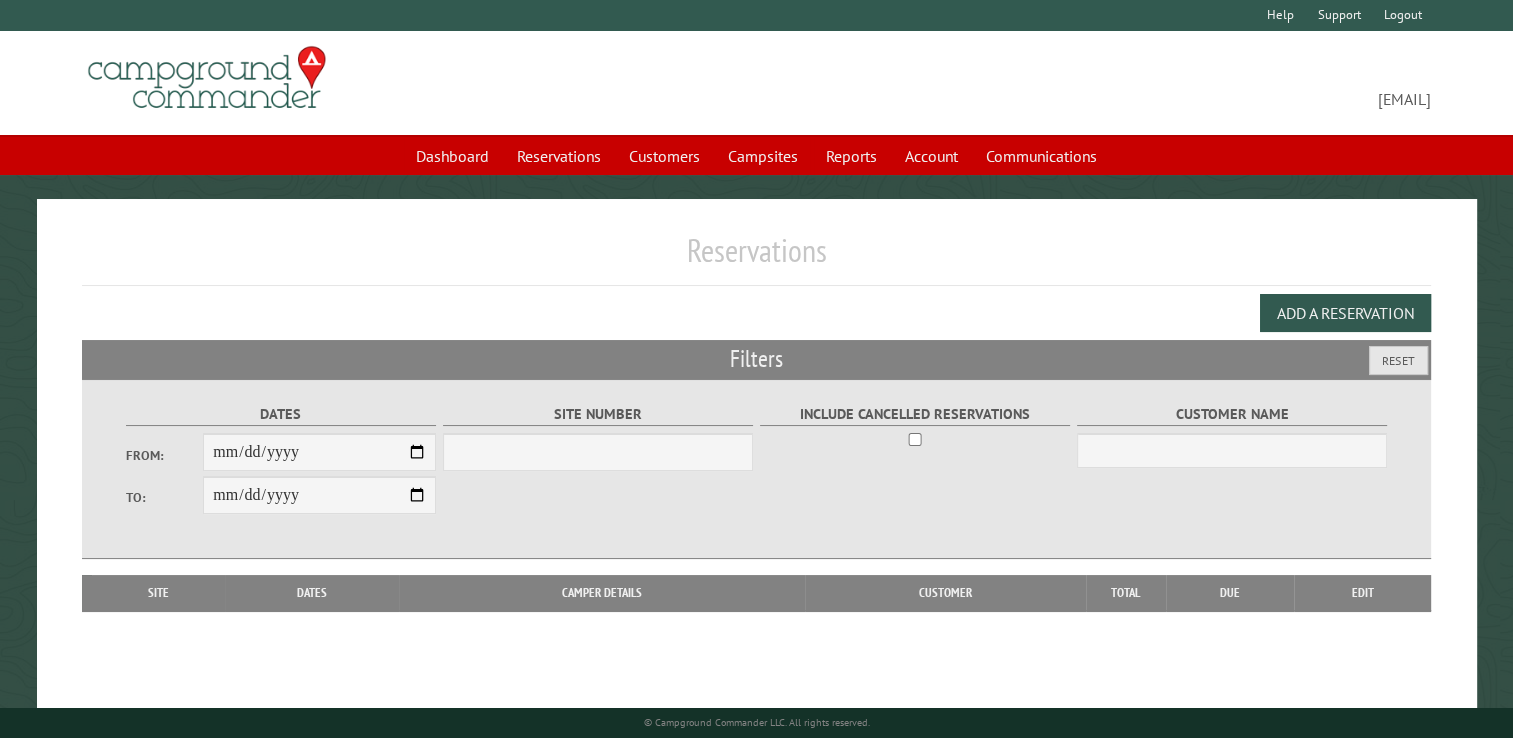 select on "***" 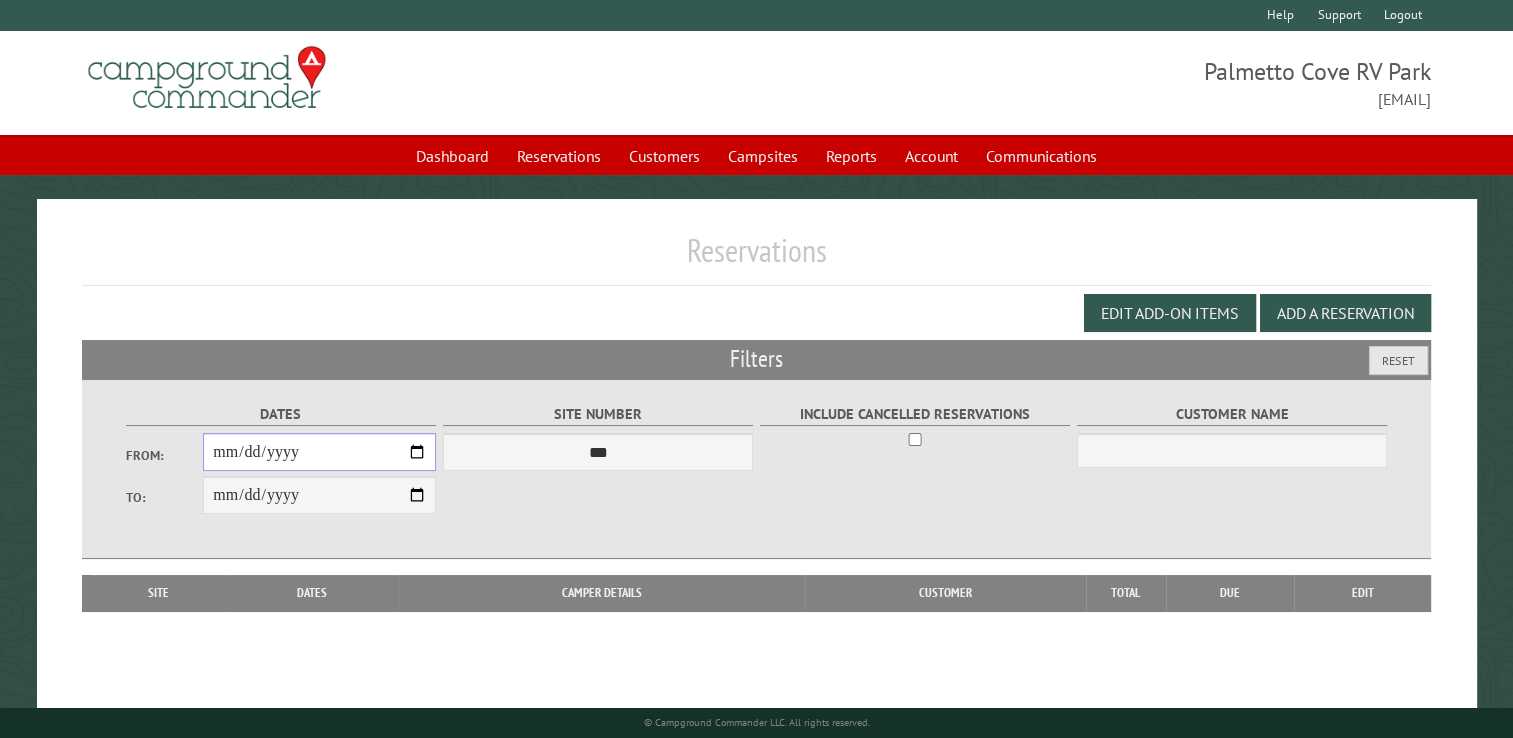 click on "From:" at bounding box center (319, 452) 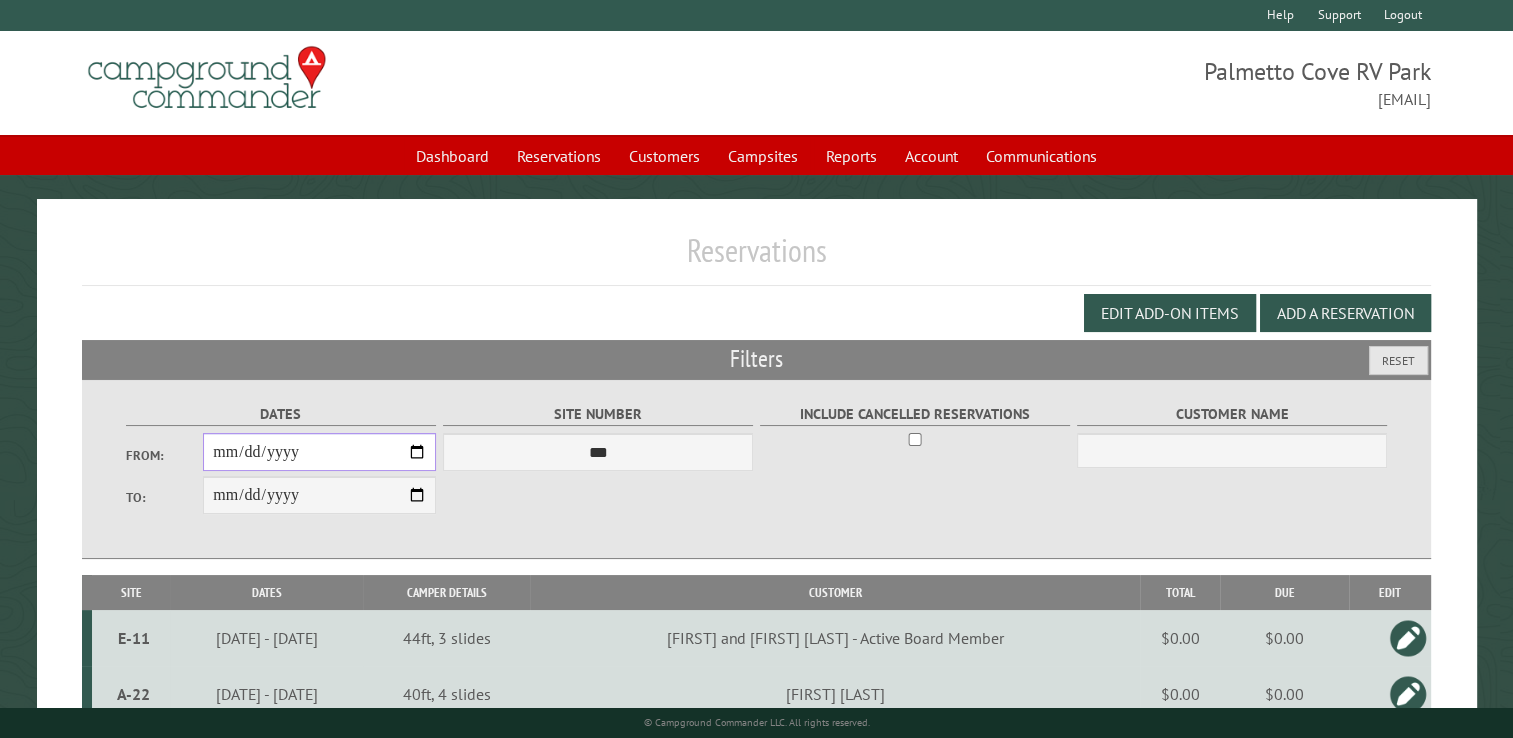 type on "**********" 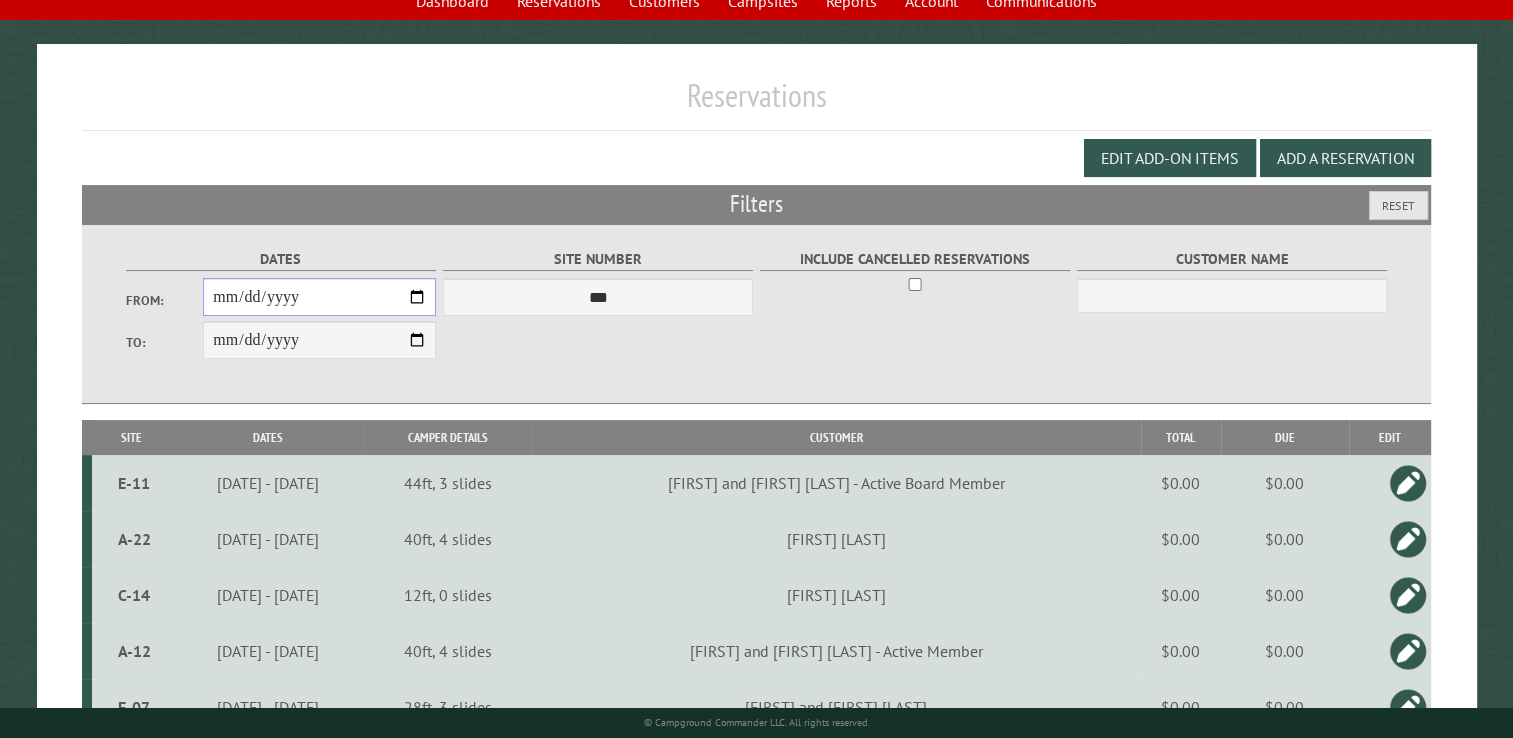 scroll, scrollTop: 152, scrollLeft: 0, axis: vertical 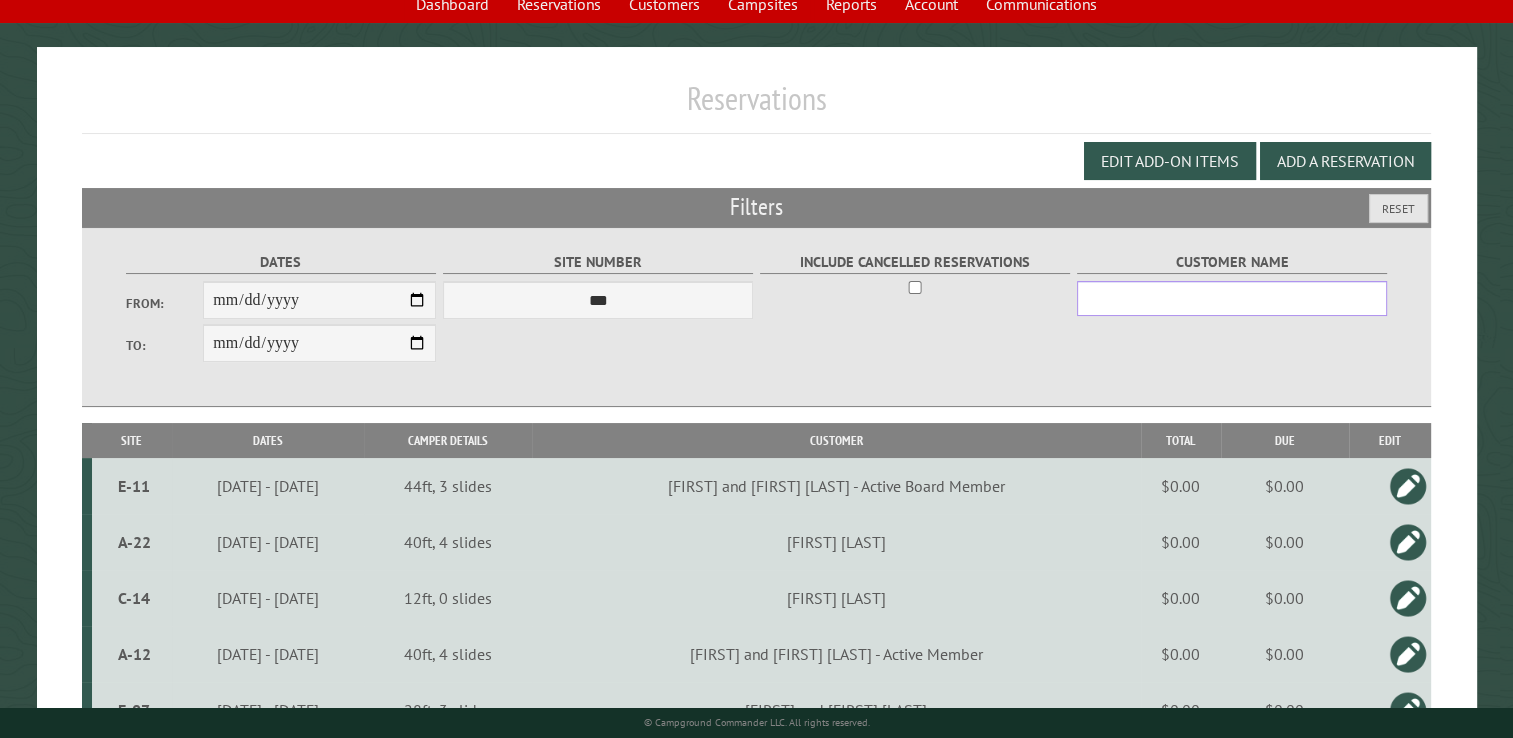 click on "Customer Name" at bounding box center [1232, 298] 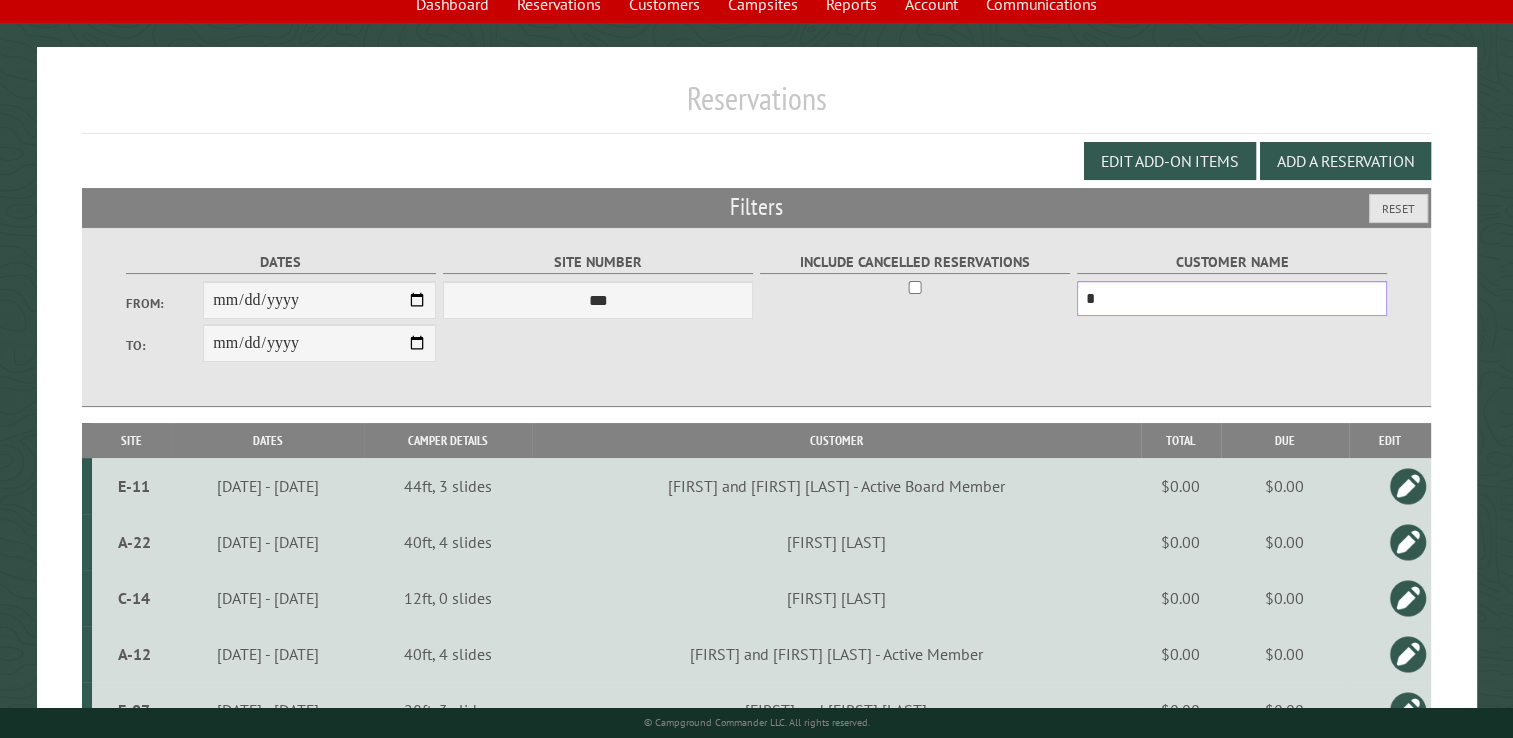 scroll, scrollTop: 99, scrollLeft: 0, axis: vertical 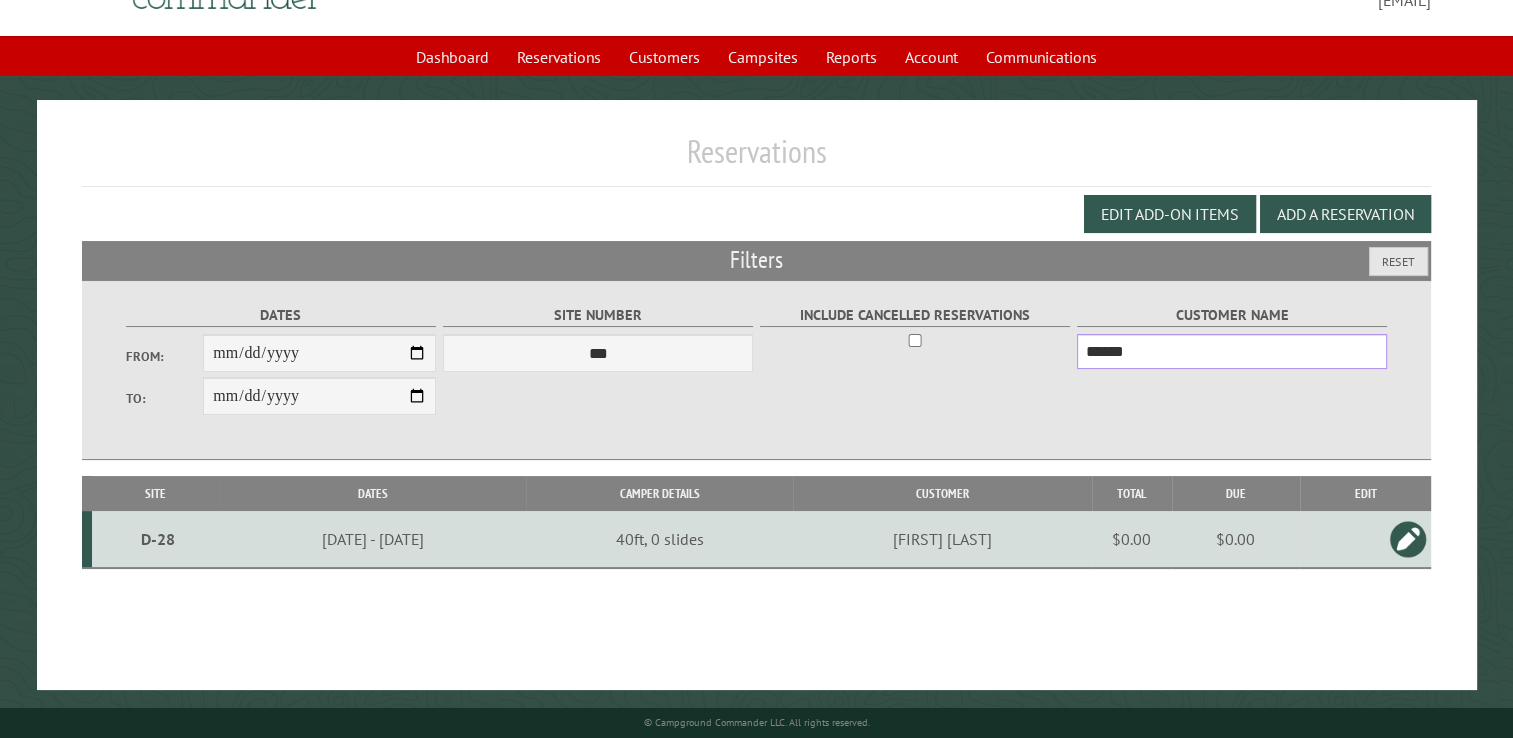 type on "******" 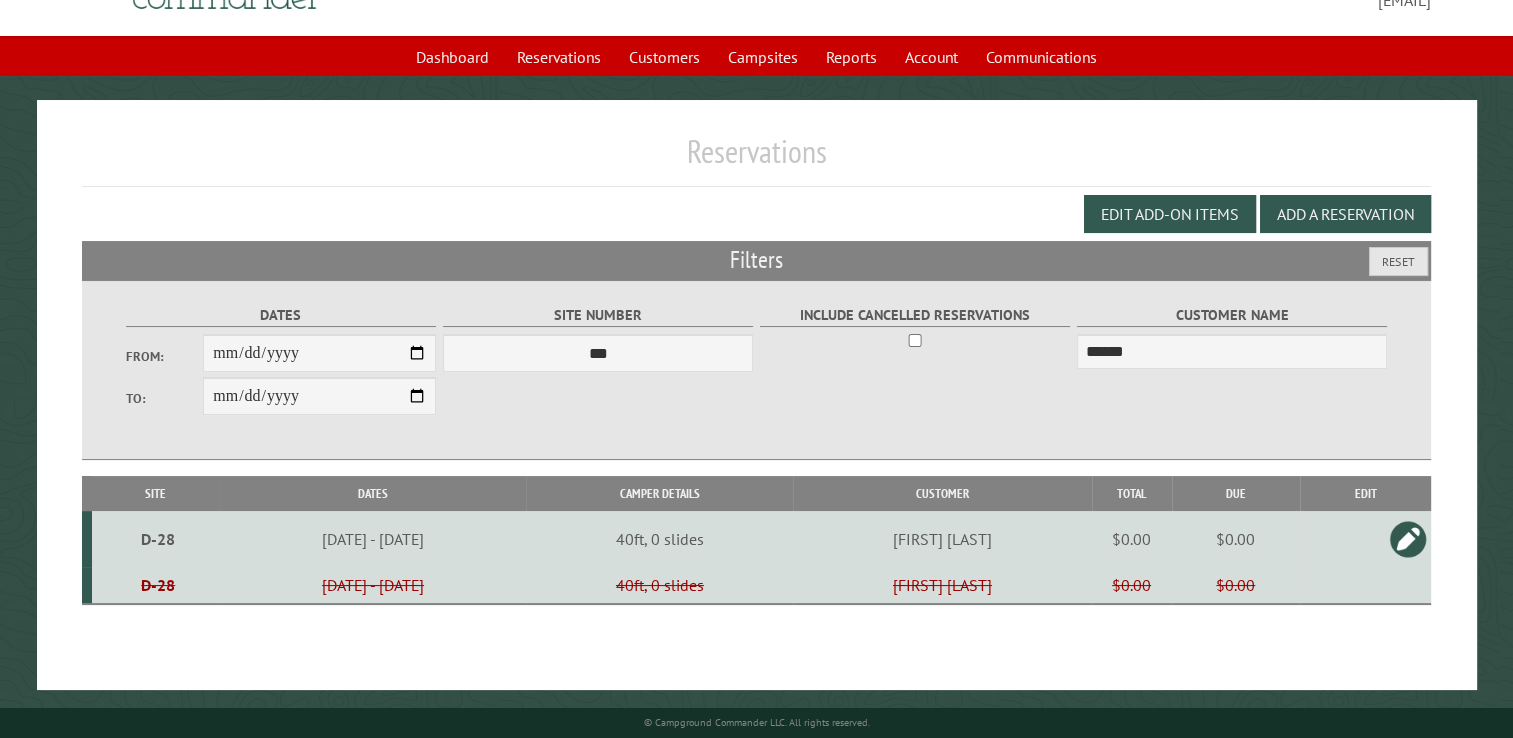 click on "[DATE] - [DATE]" at bounding box center (373, 539) 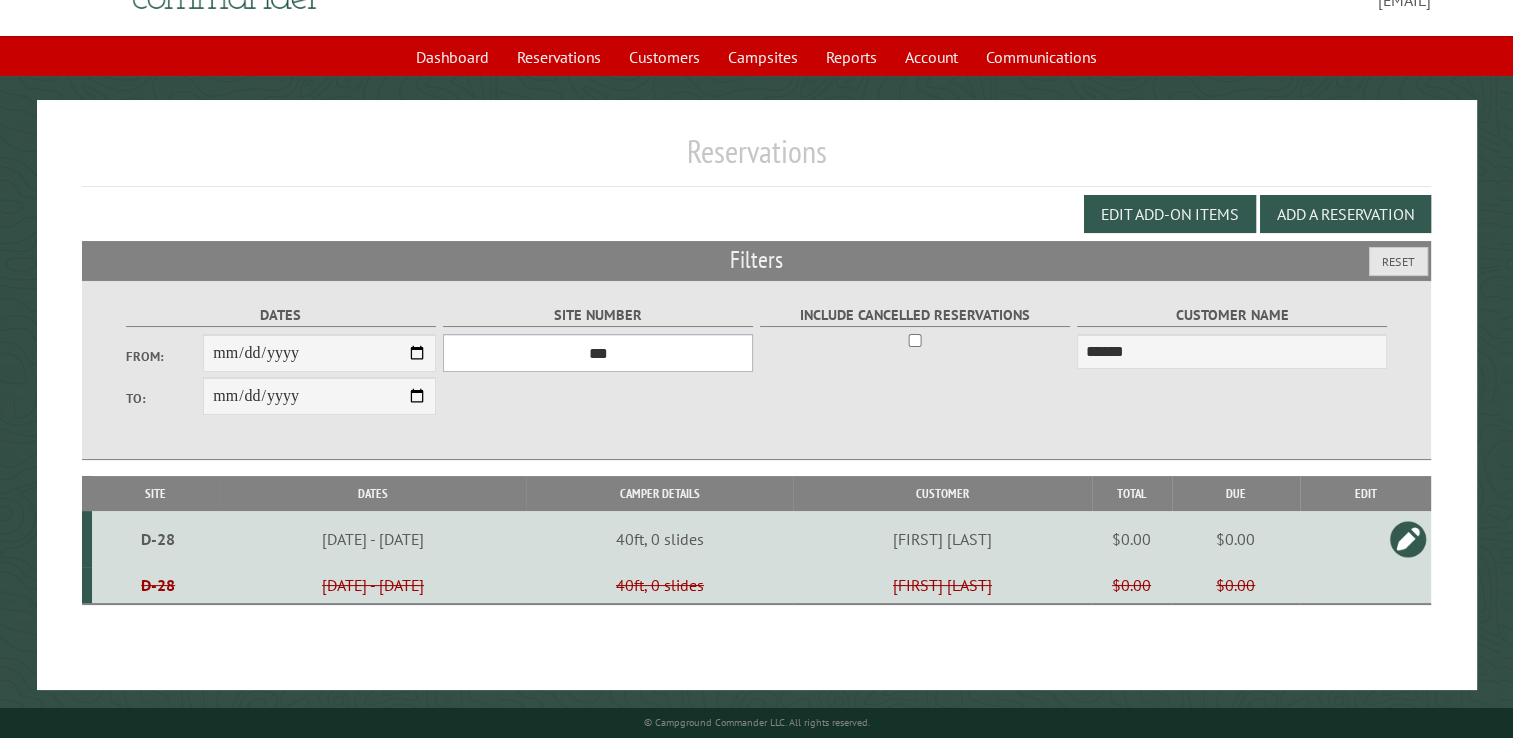 click on "*** **** **** **** **** **** **** **** **** **** **** **** **** **** **** **** **** **** **** **** **** **** **** **** **** **** **** **** **** **** **** **** **** **** **** **** **** **** **** **** **** **** **** **** **** **** **** **** **** **** **** **** **** **** **** **** **** **** **** **** **** **** **** **** **** **** **** **** **** **** **** **** **** **** **** **** **** **** **** **** **** **** **** **** **** **** **** **** **** **** **** **** **** **** **** **** **** **** **** **** **** **** **** **** **** **** **** **** **** **** **** **** **** **** **** **** **** **** **** **** **** **** **** **** **** **** **** **** **** **** **** **** **** **** **** **** **** **** **** **** **** **** **** **** **** **** ****" at bounding box center [598, 353] 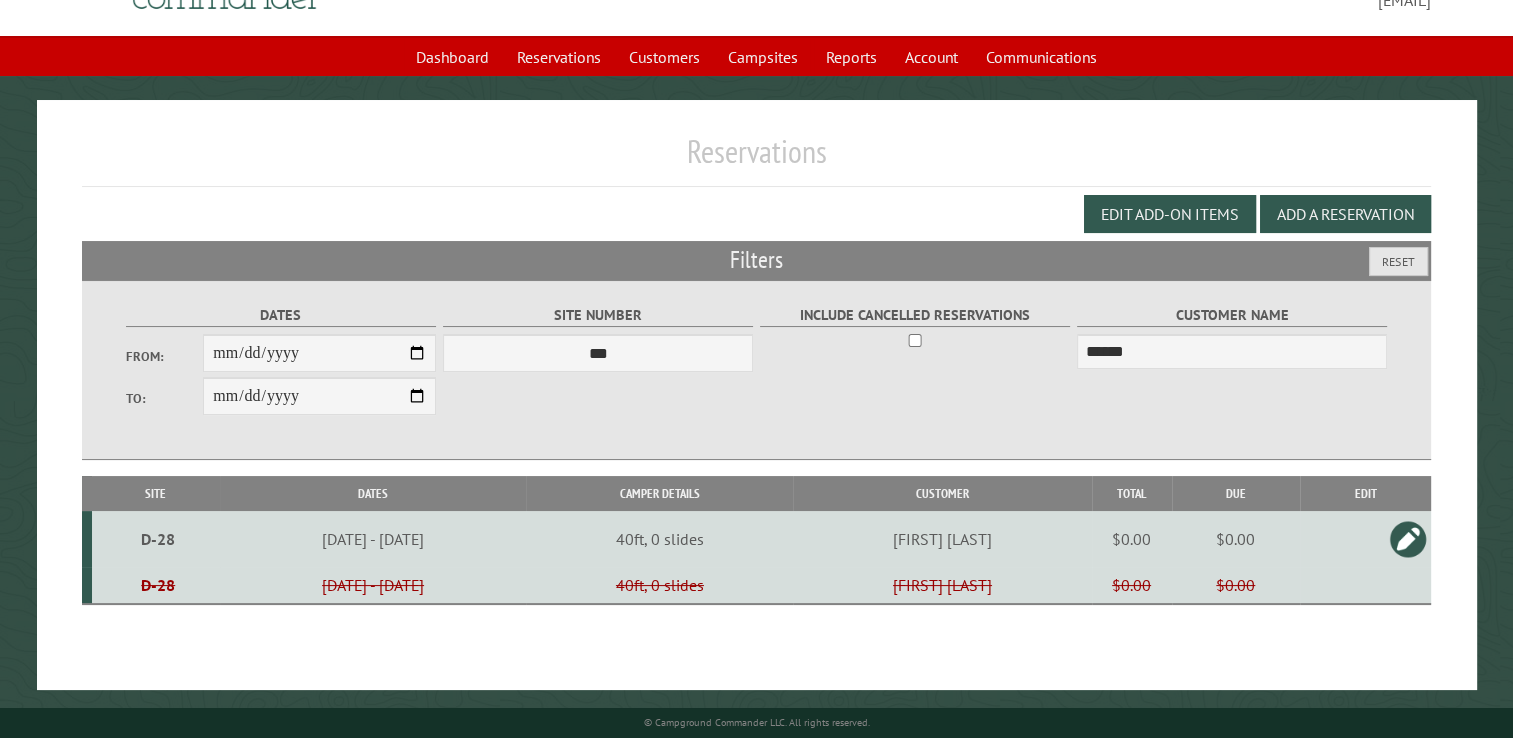 click on "**********" at bounding box center [756, 370] 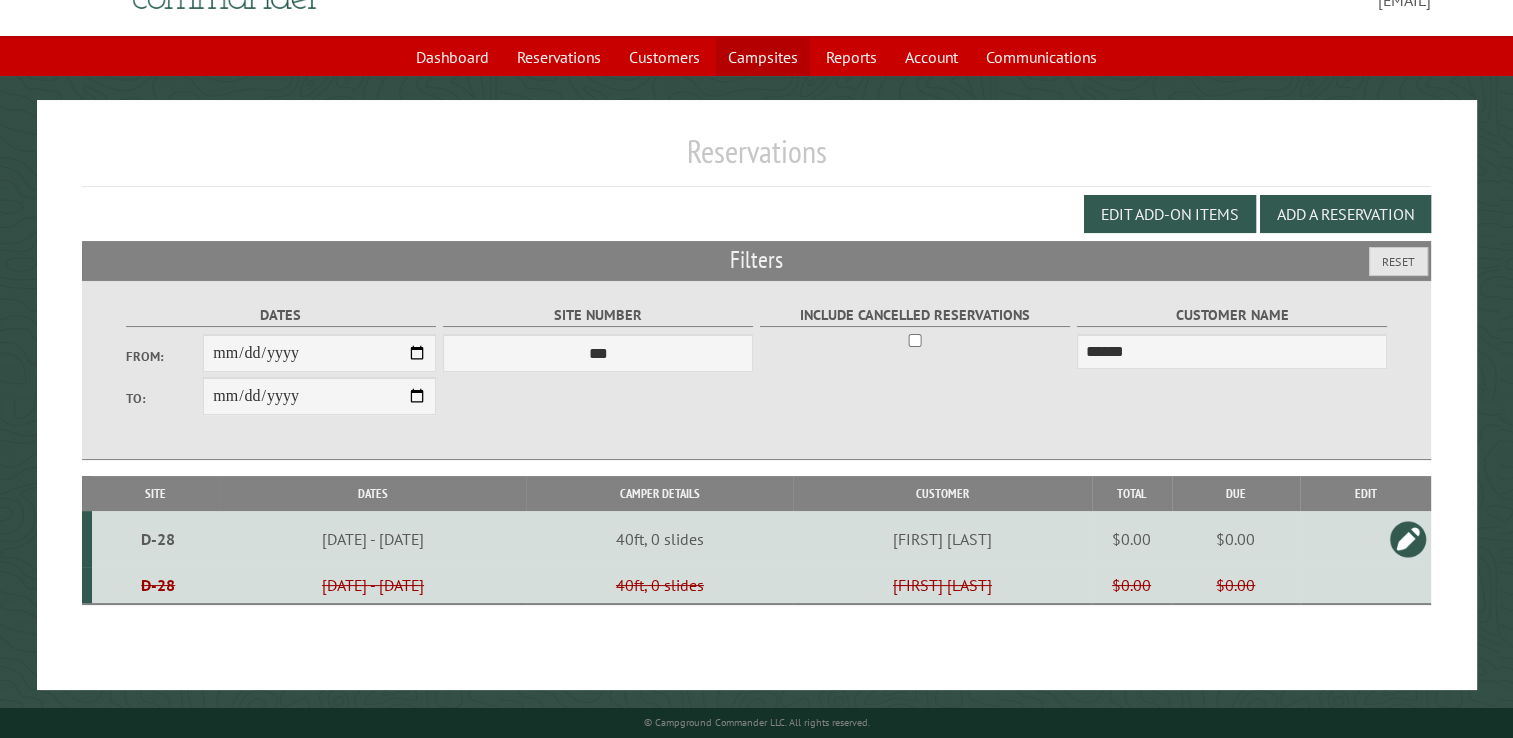 click on "Campsites" at bounding box center [763, 57] 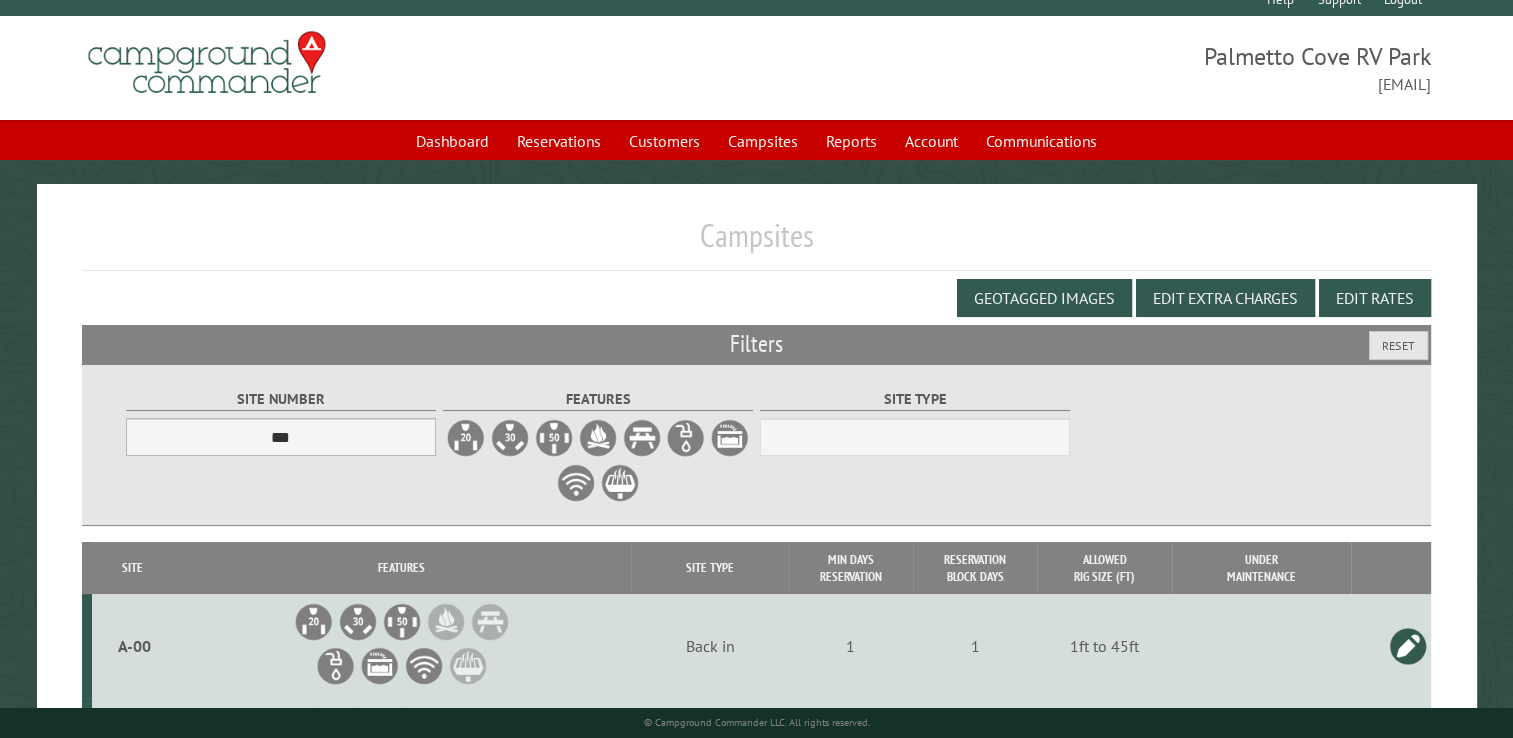 scroll, scrollTop: 14, scrollLeft: 0, axis: vertical 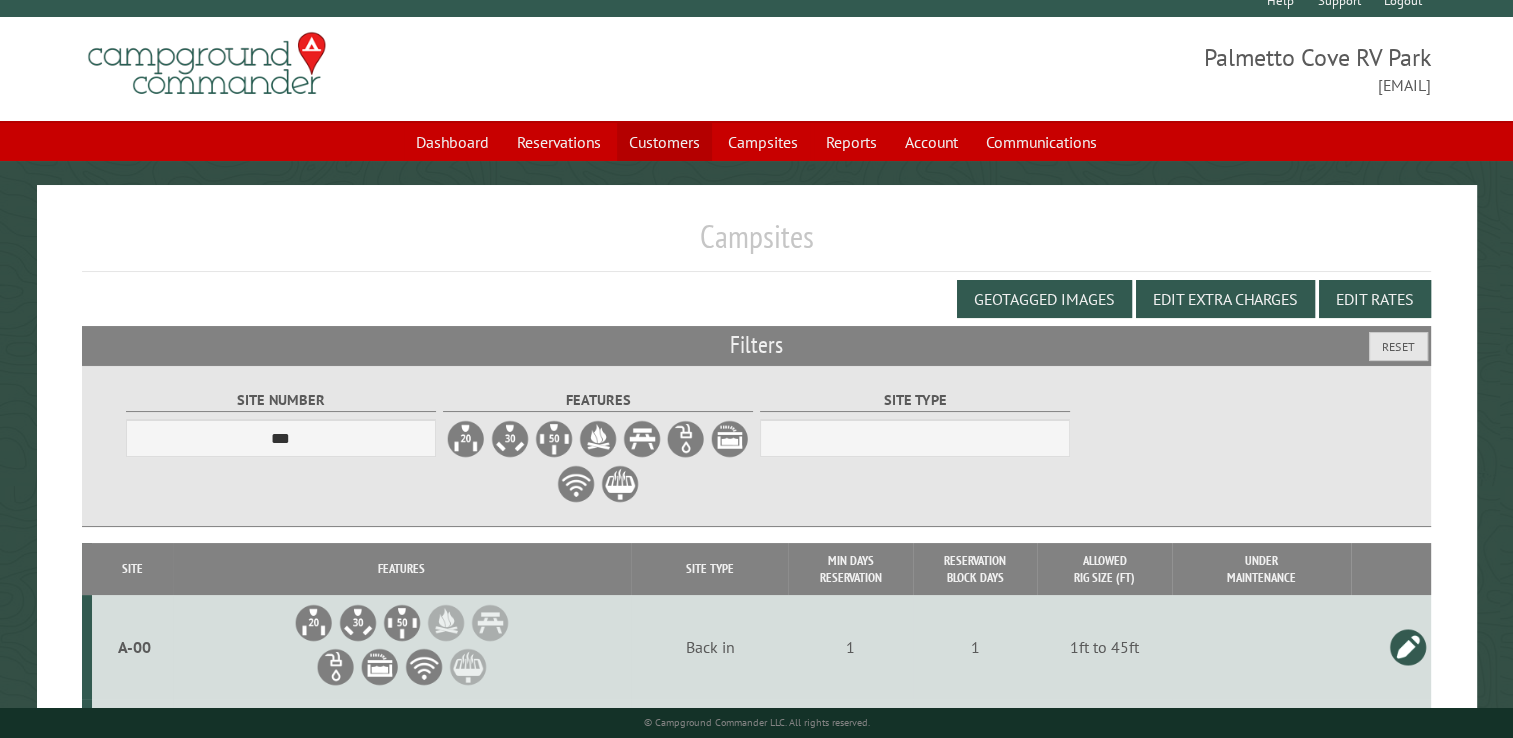 click on "Customers" at bounding box center (664, 142) 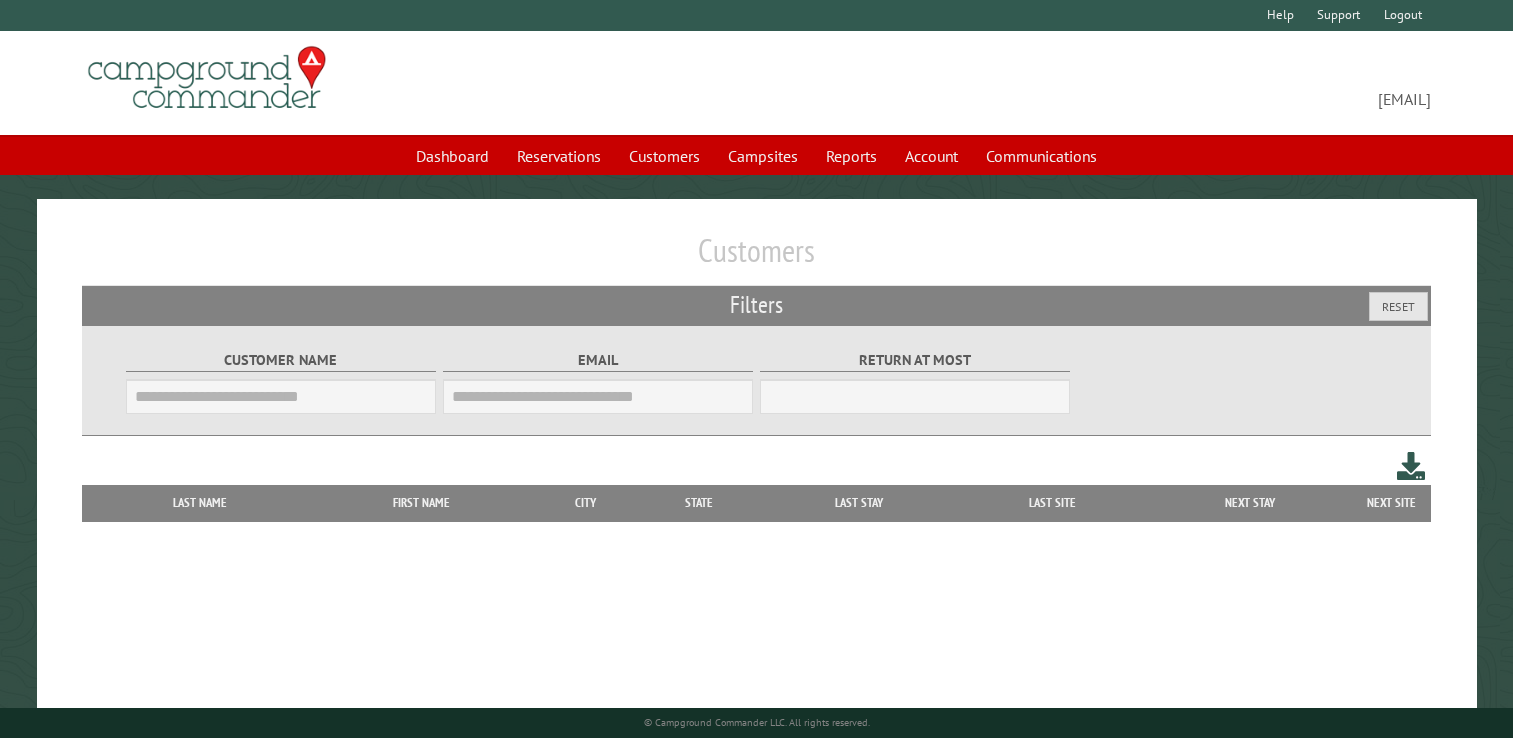 scroll, scrollTop: 0, scrollLeft: 0, axis: both 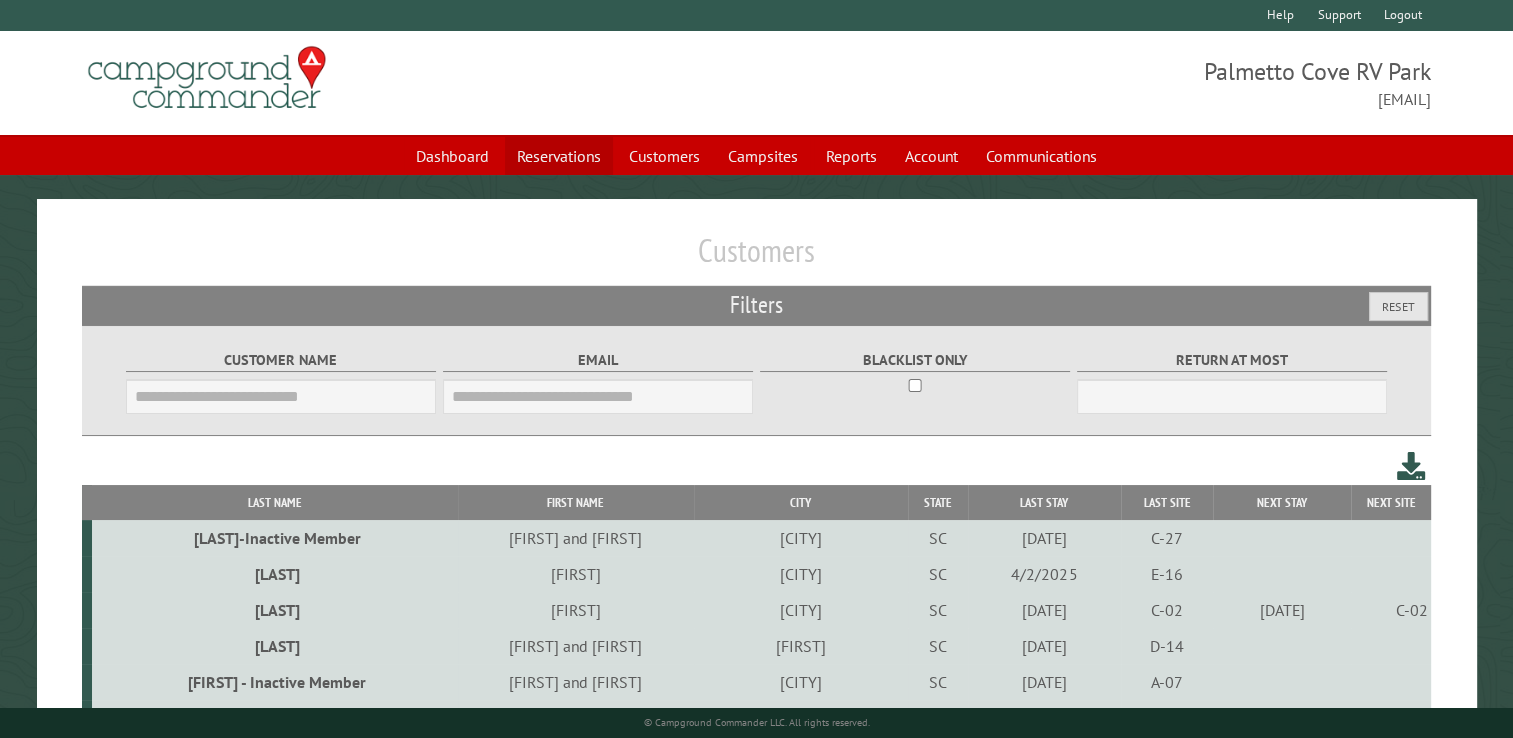 click on "Reservations" at bounding box center (559, 156) 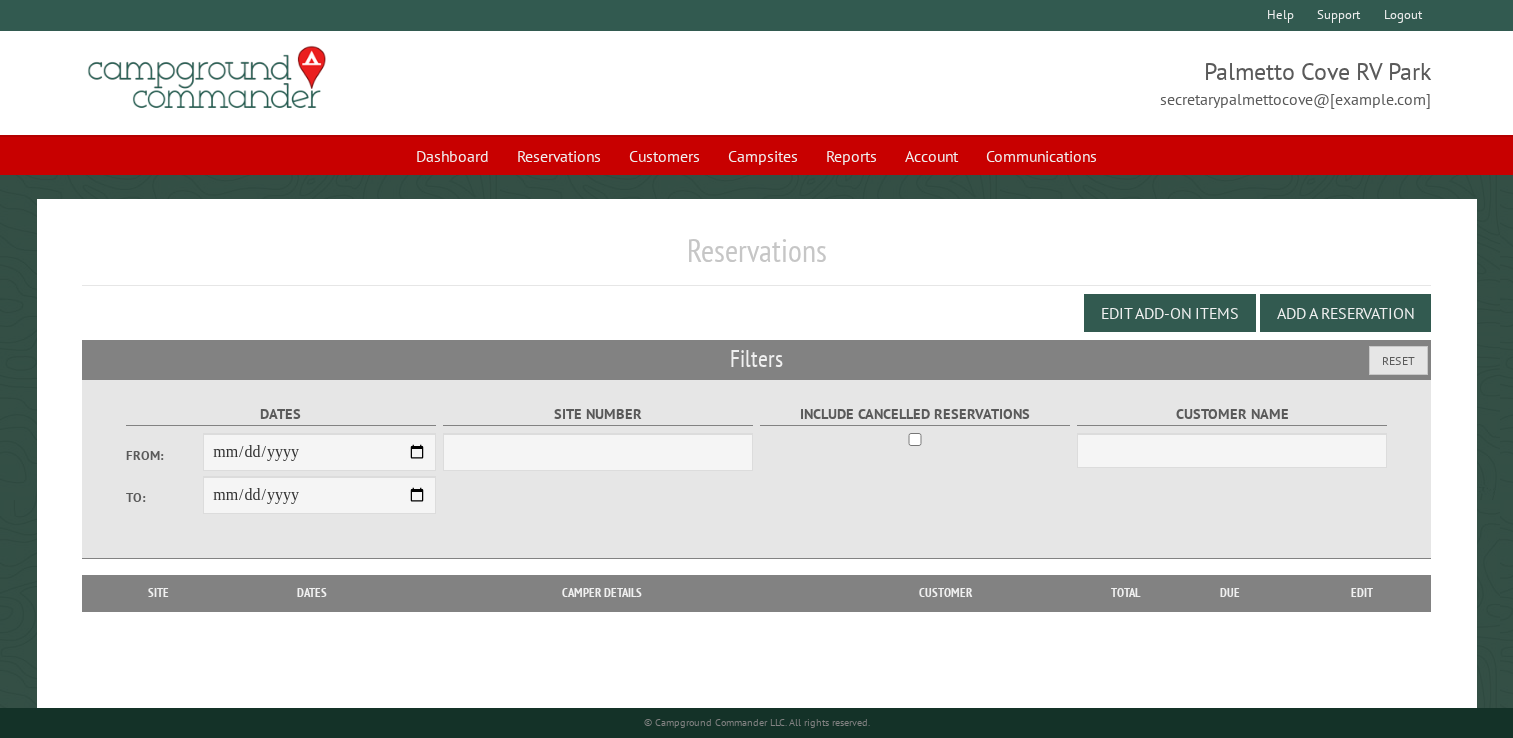 scroll, scrollTop: 0, scrollLeft: 0, axis: both 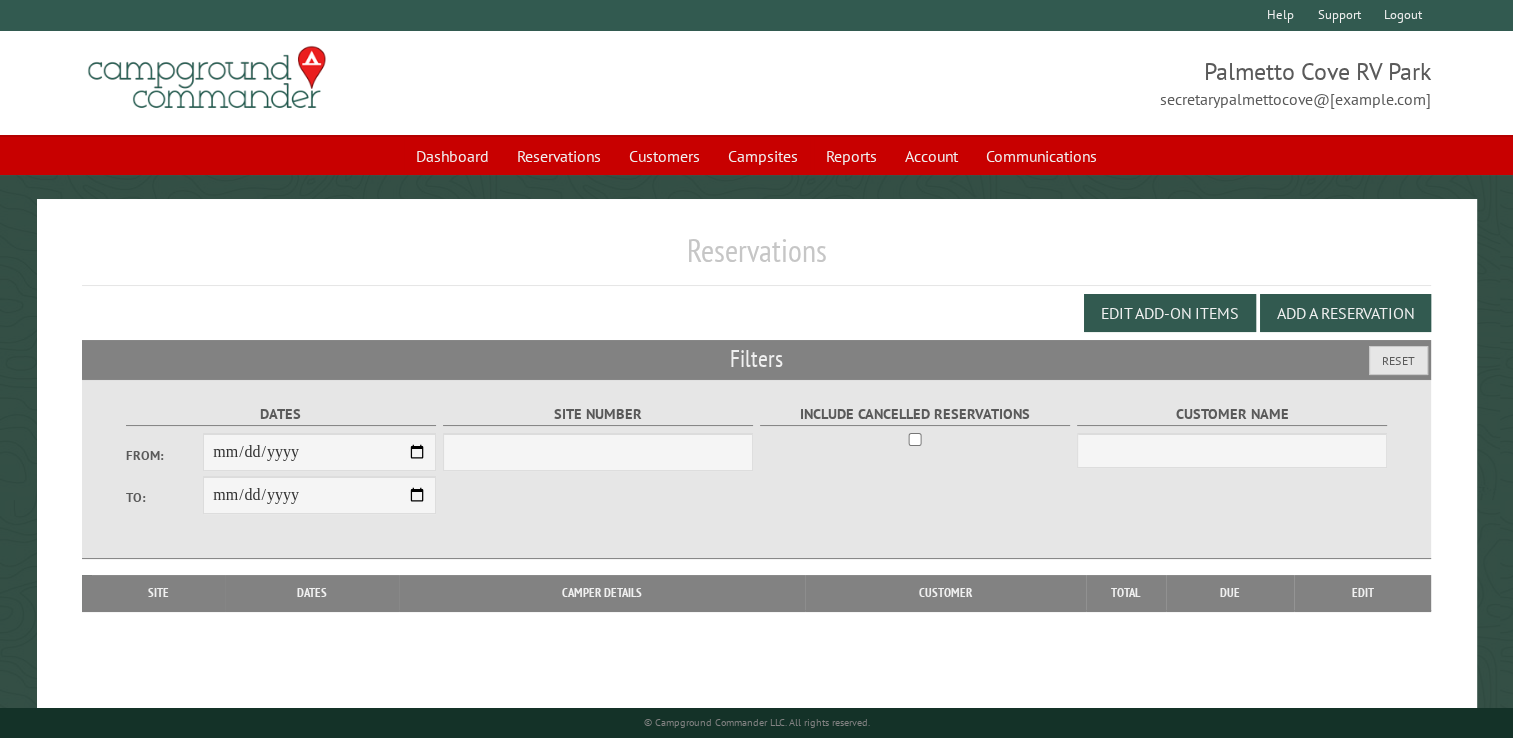 select on "***" 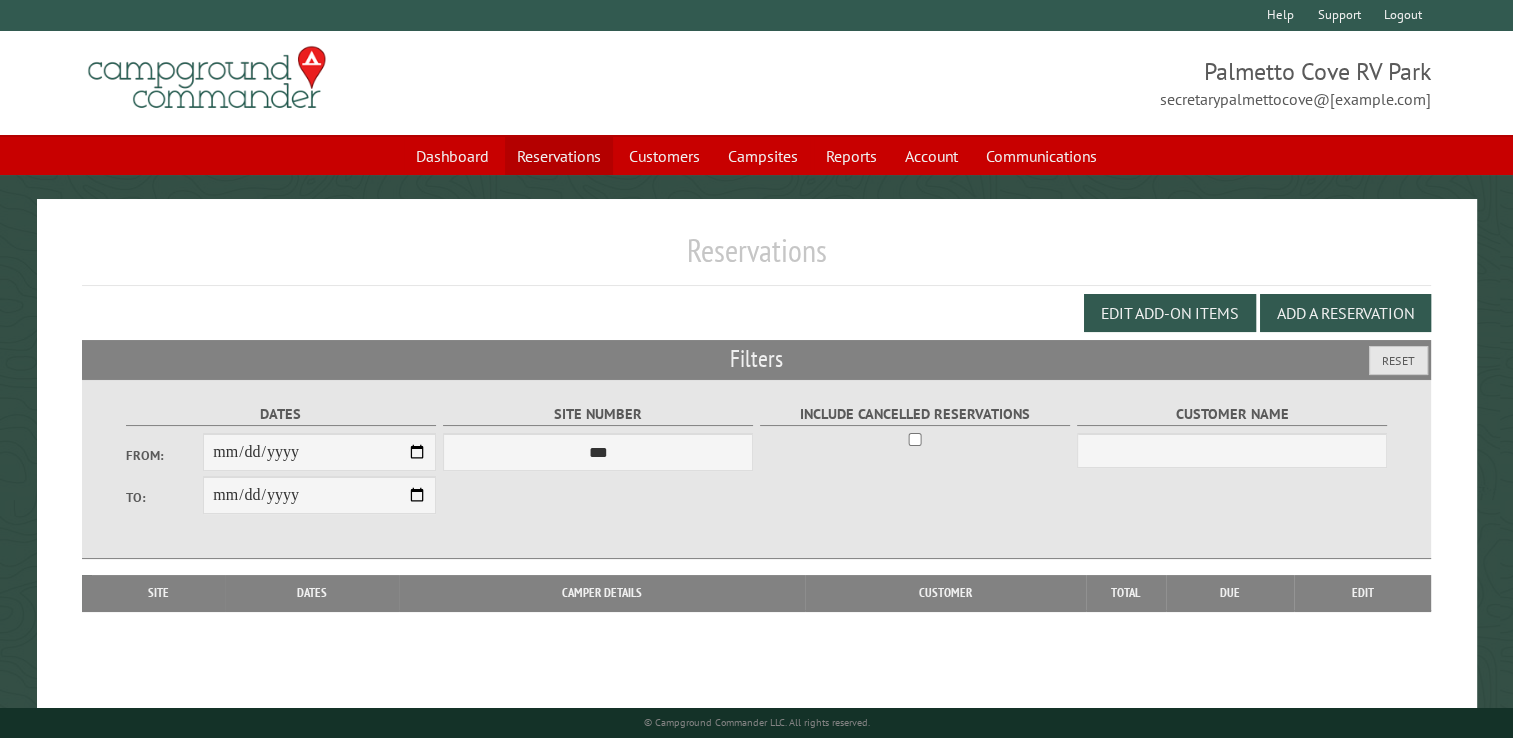 click on "Reservations" at bounding box center [559, 156] 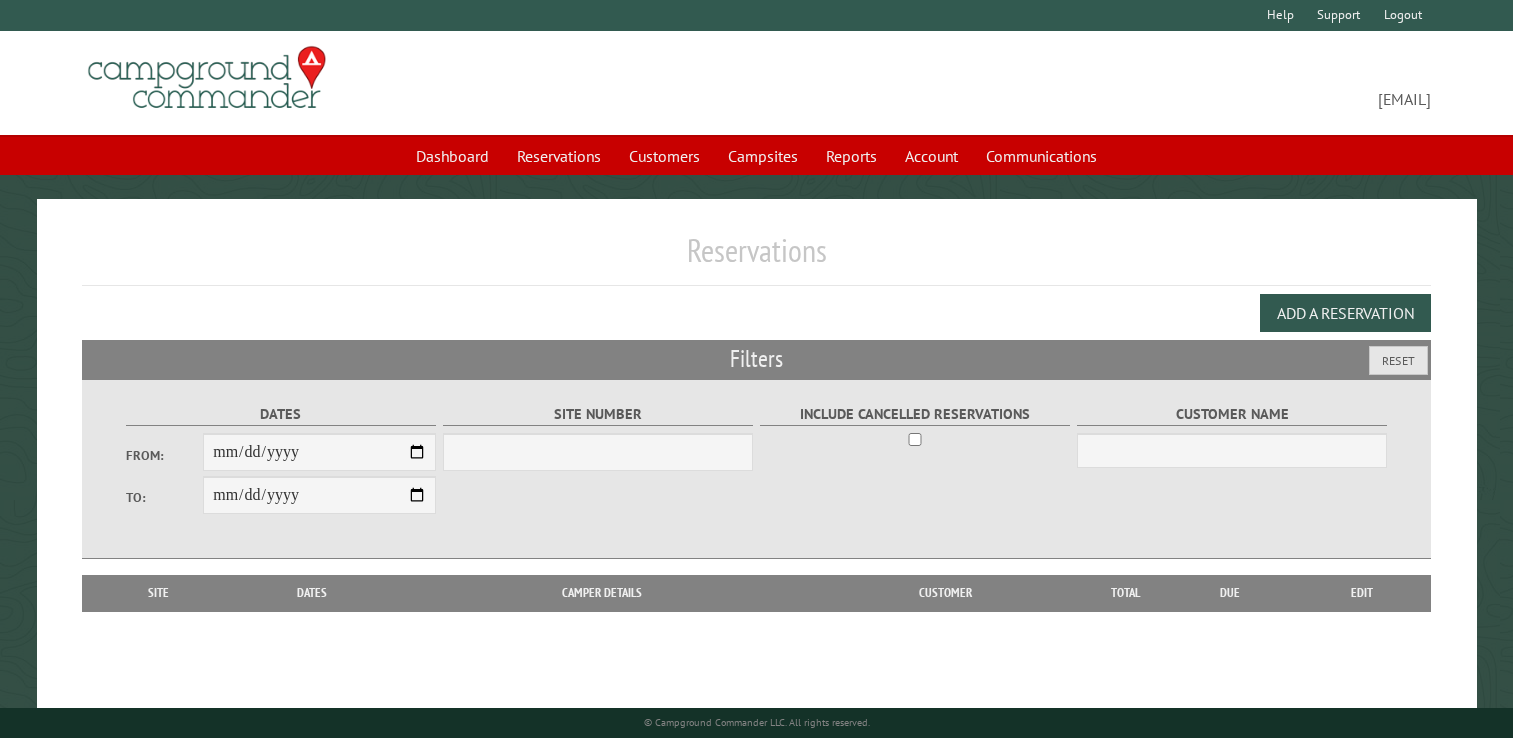 scroll, scrollTop: 0, scrollLeft: 0, axis: both 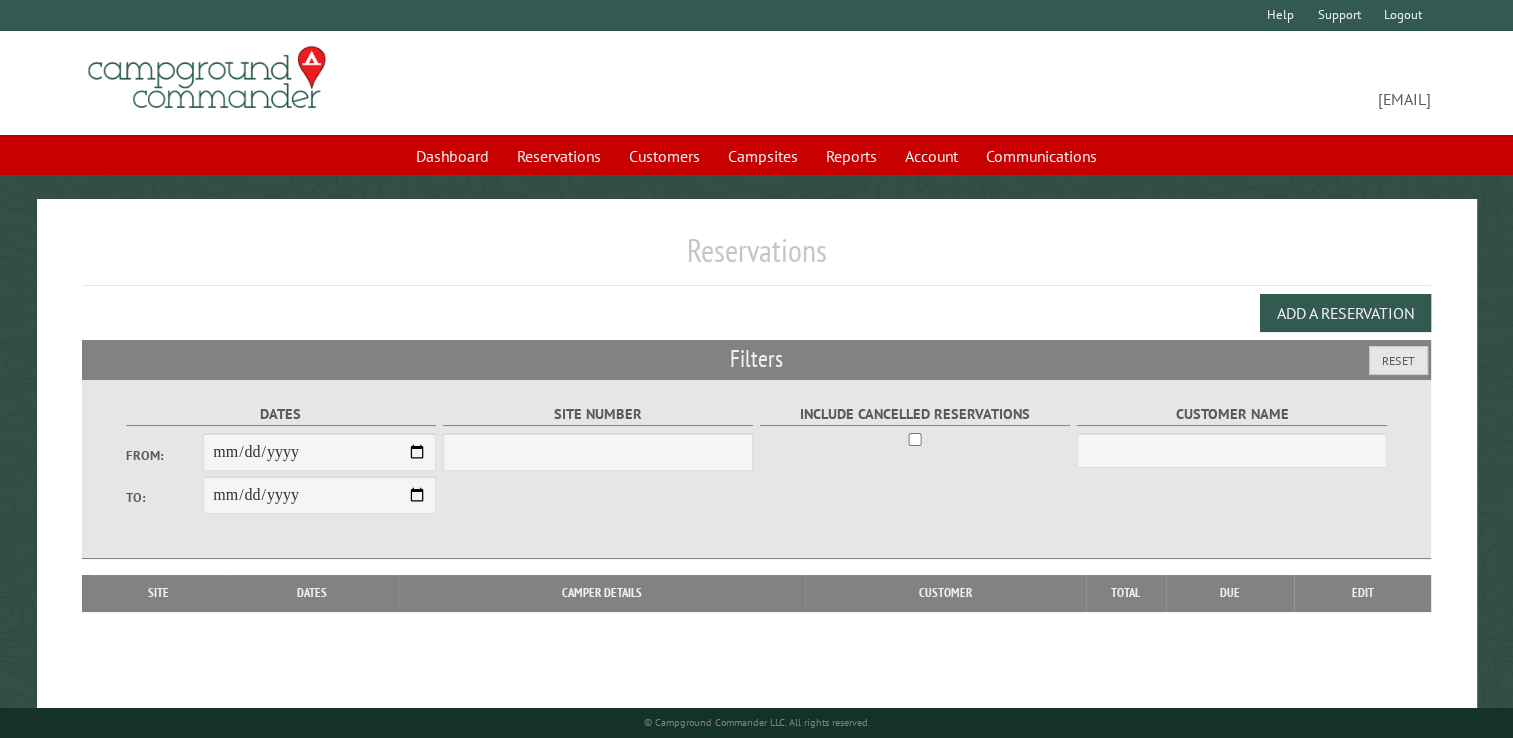 select on "***" 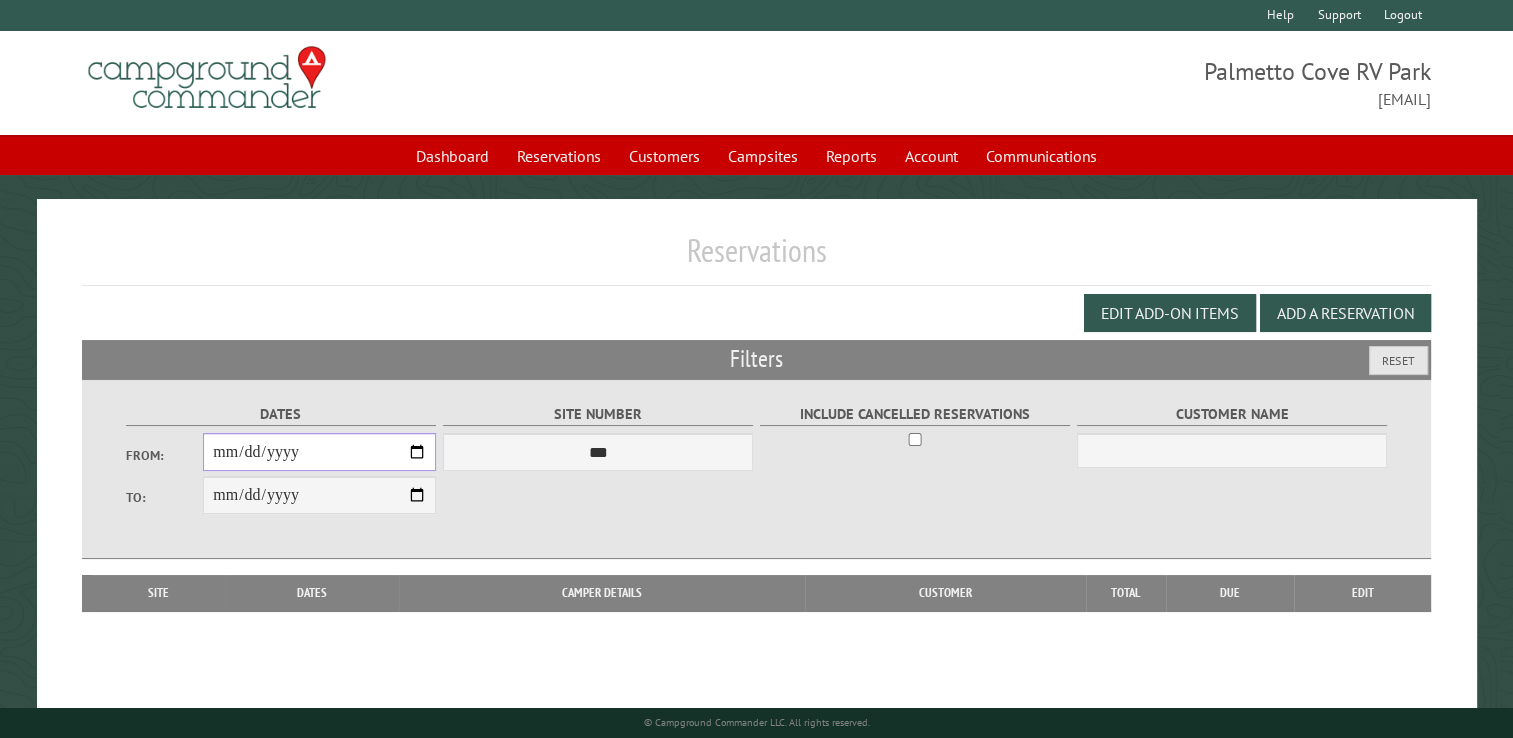 click on "From:" at bounding box center [319, 452] 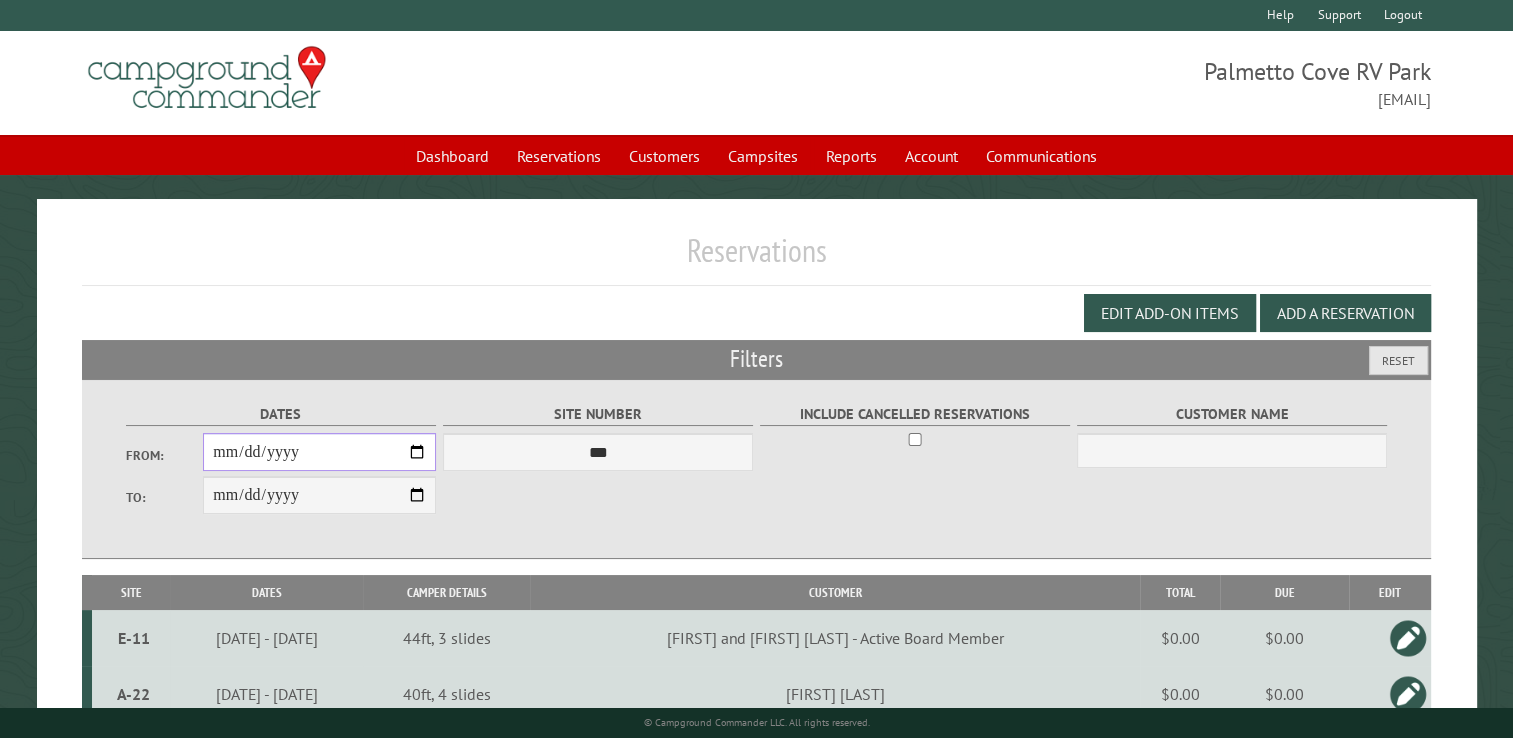 type on "**********" 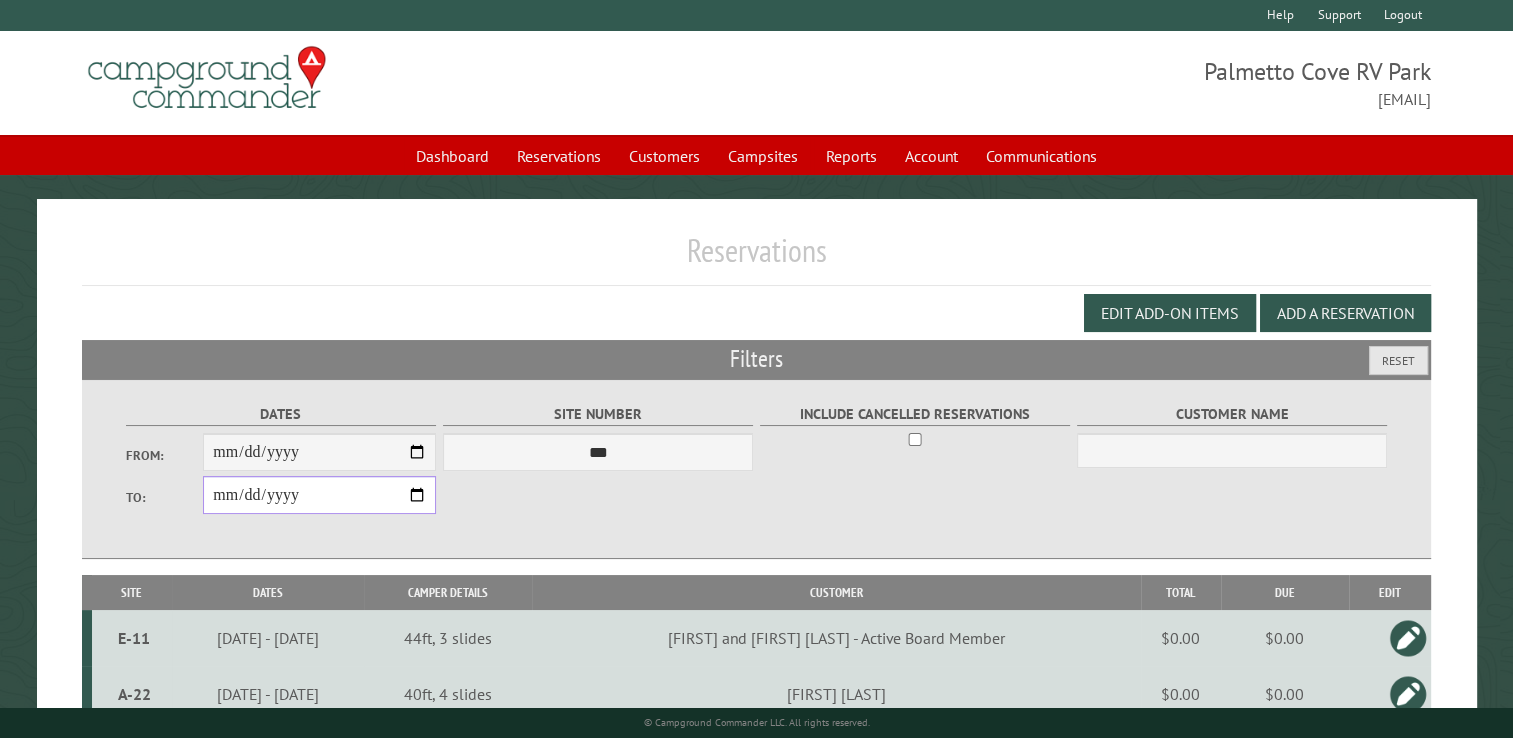 click on "**********" at bounding box center [319, 495] 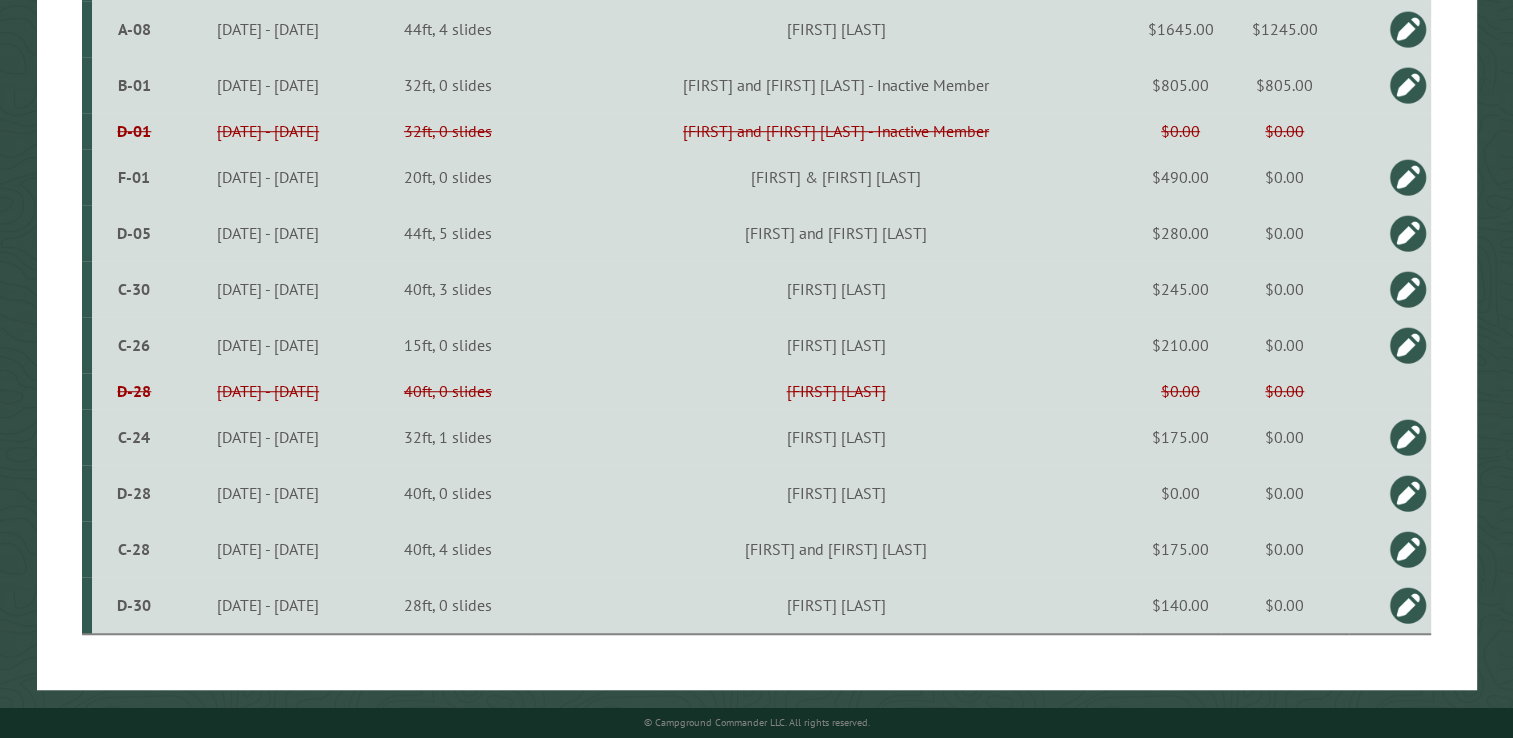 scroll, scrollTop: 1411, scrollLeft: 0, axis: vertical 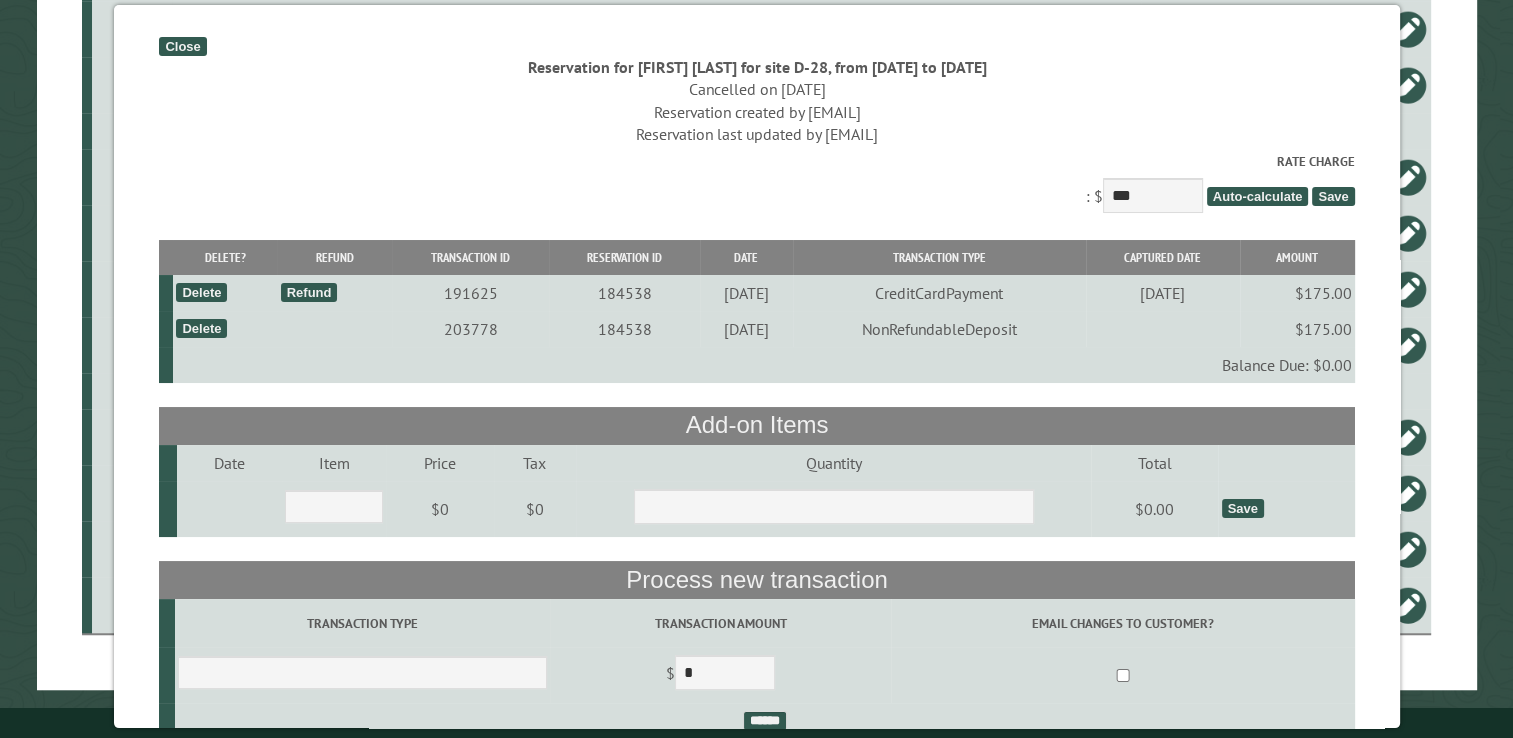 click on "Delete" at bounding box center [201, 328] 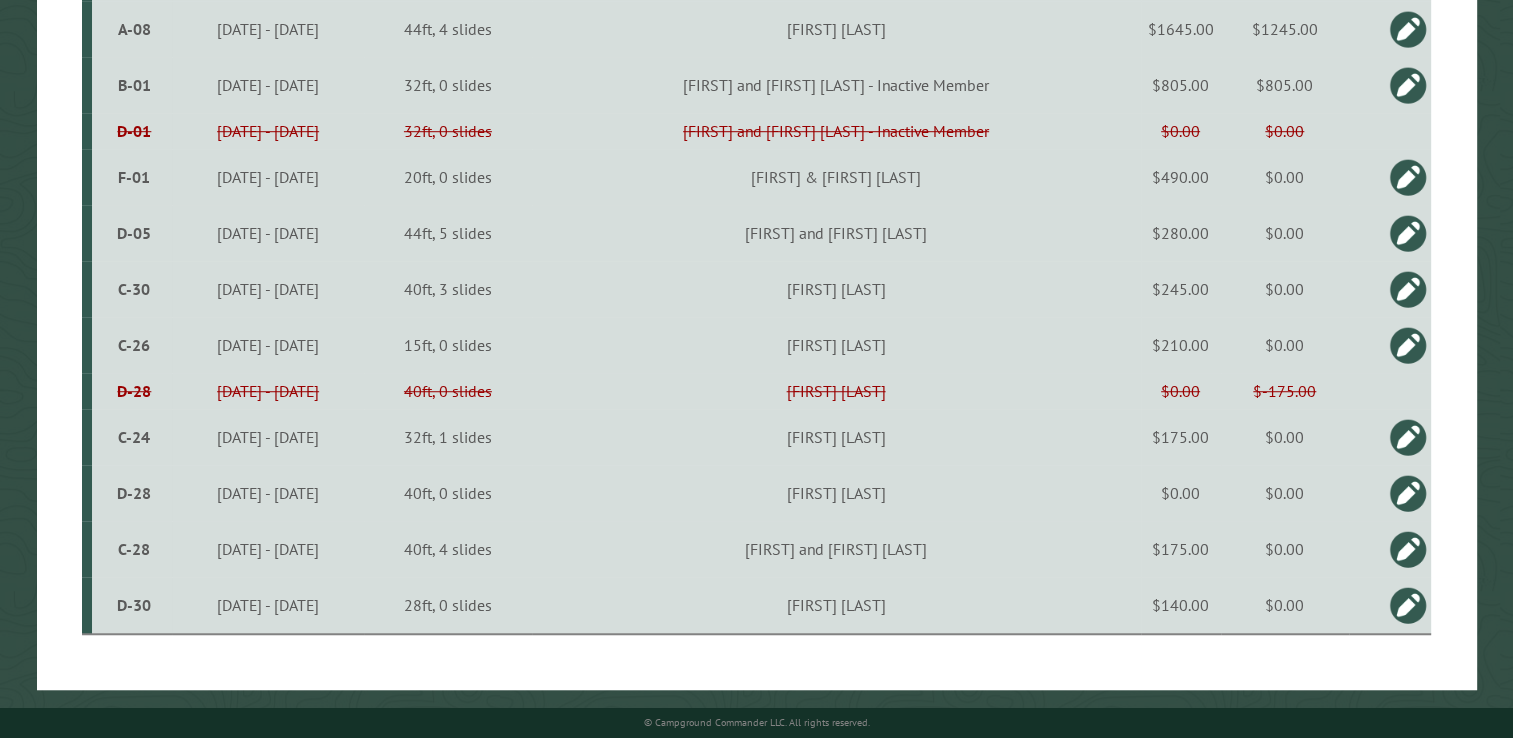 click on "D-28" at bounding box center [134, 391] 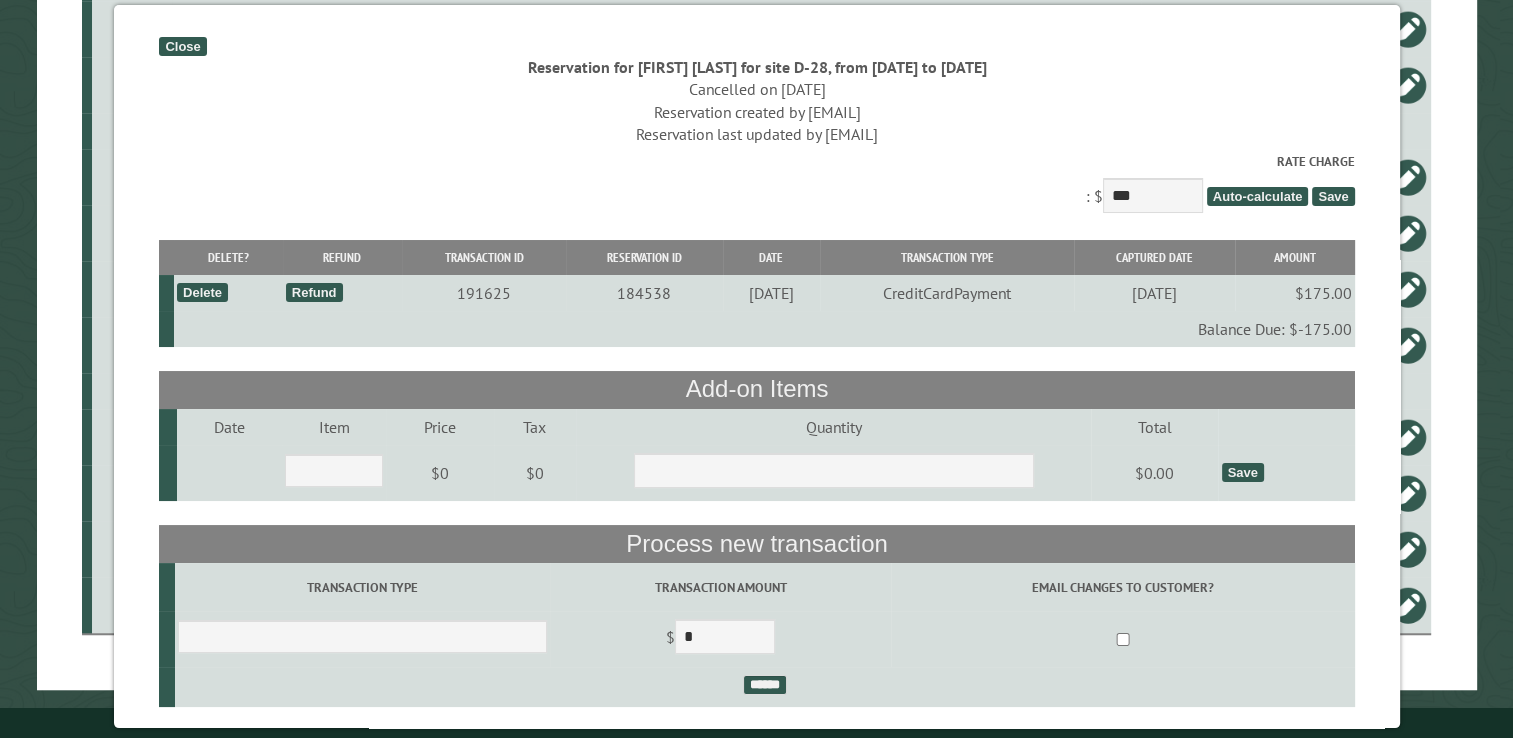 click on "Balance Due: $-175.00" at bounding box center [763, 329] 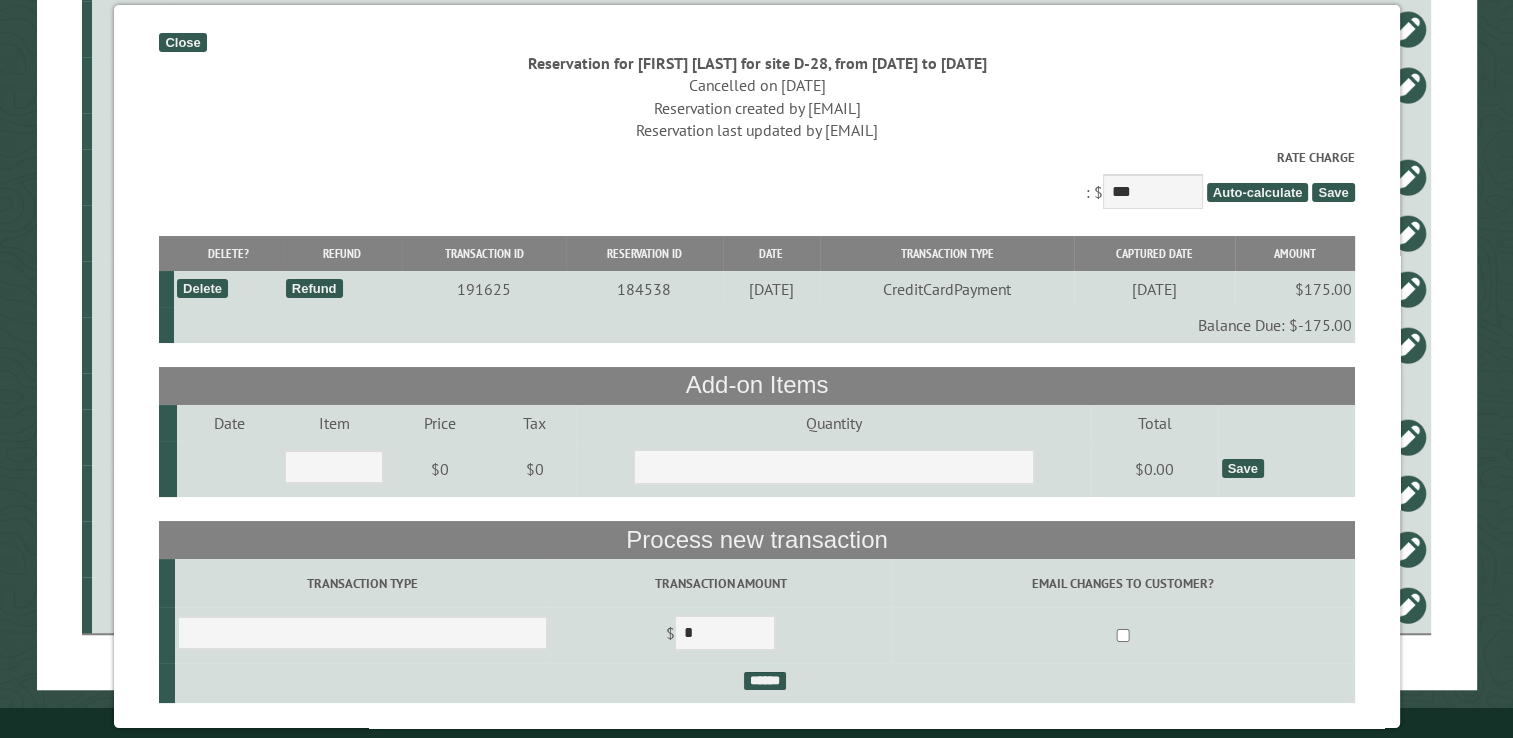scroll, scrollTop: 0, scrollLeft: 0, axis: both 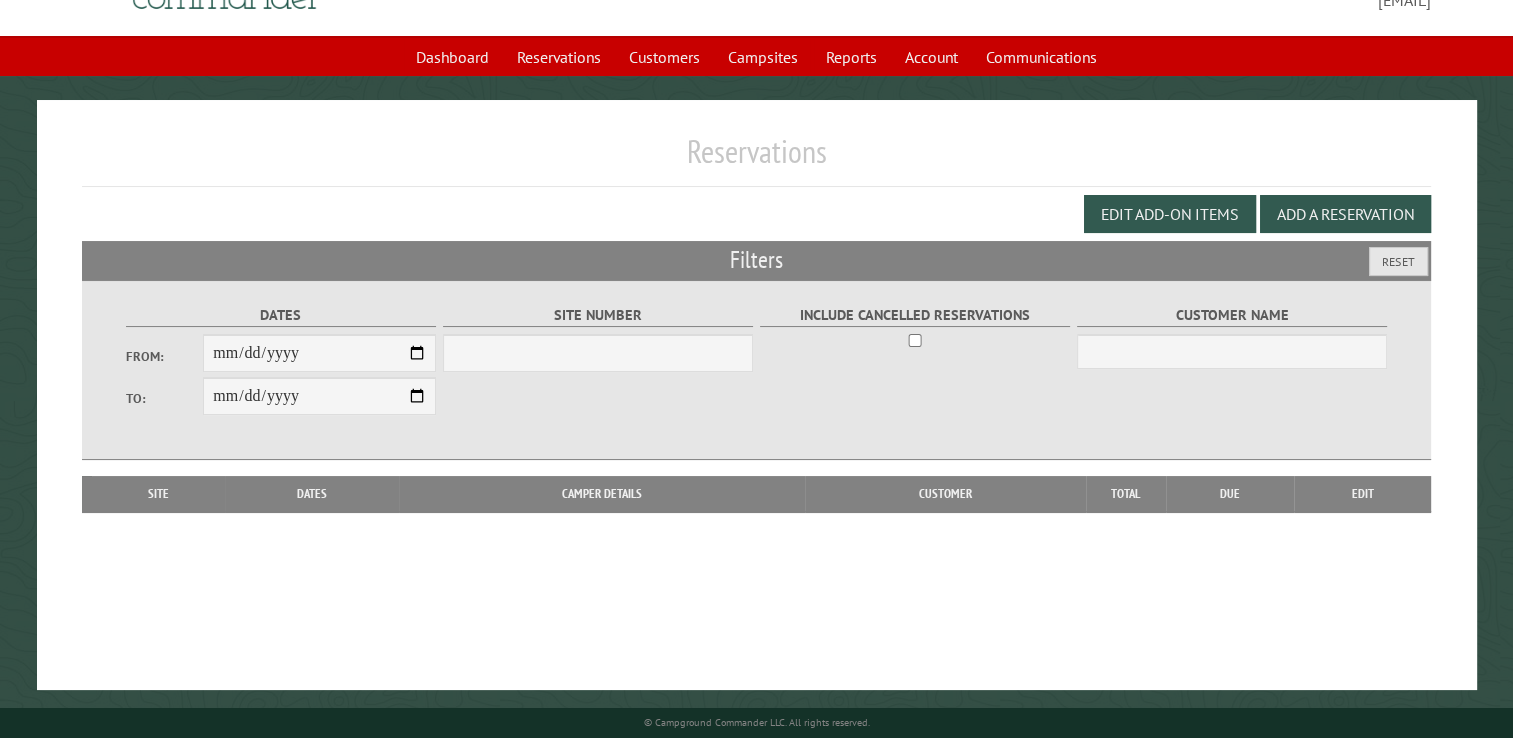select on "***" 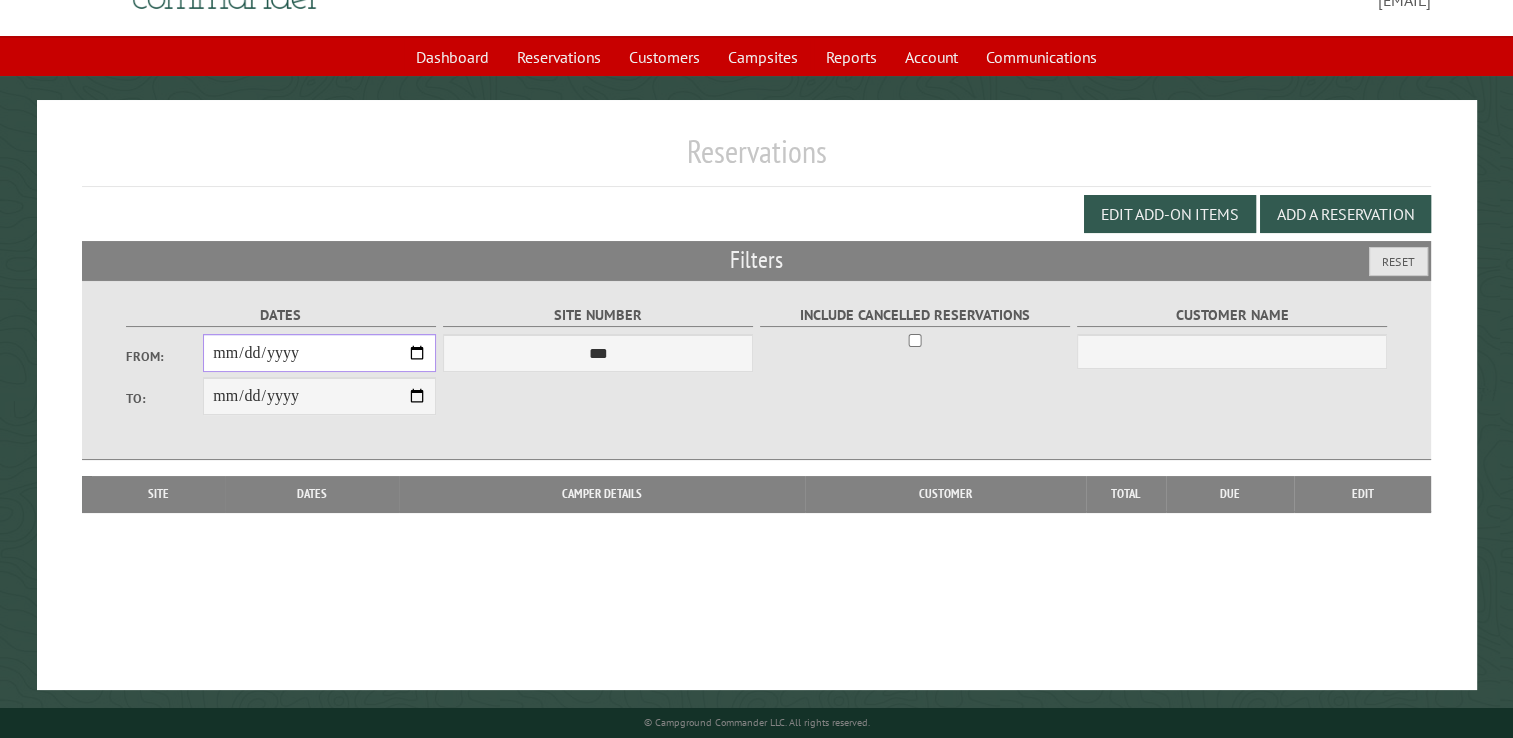click on "**********" at bounding box center [319, 353] 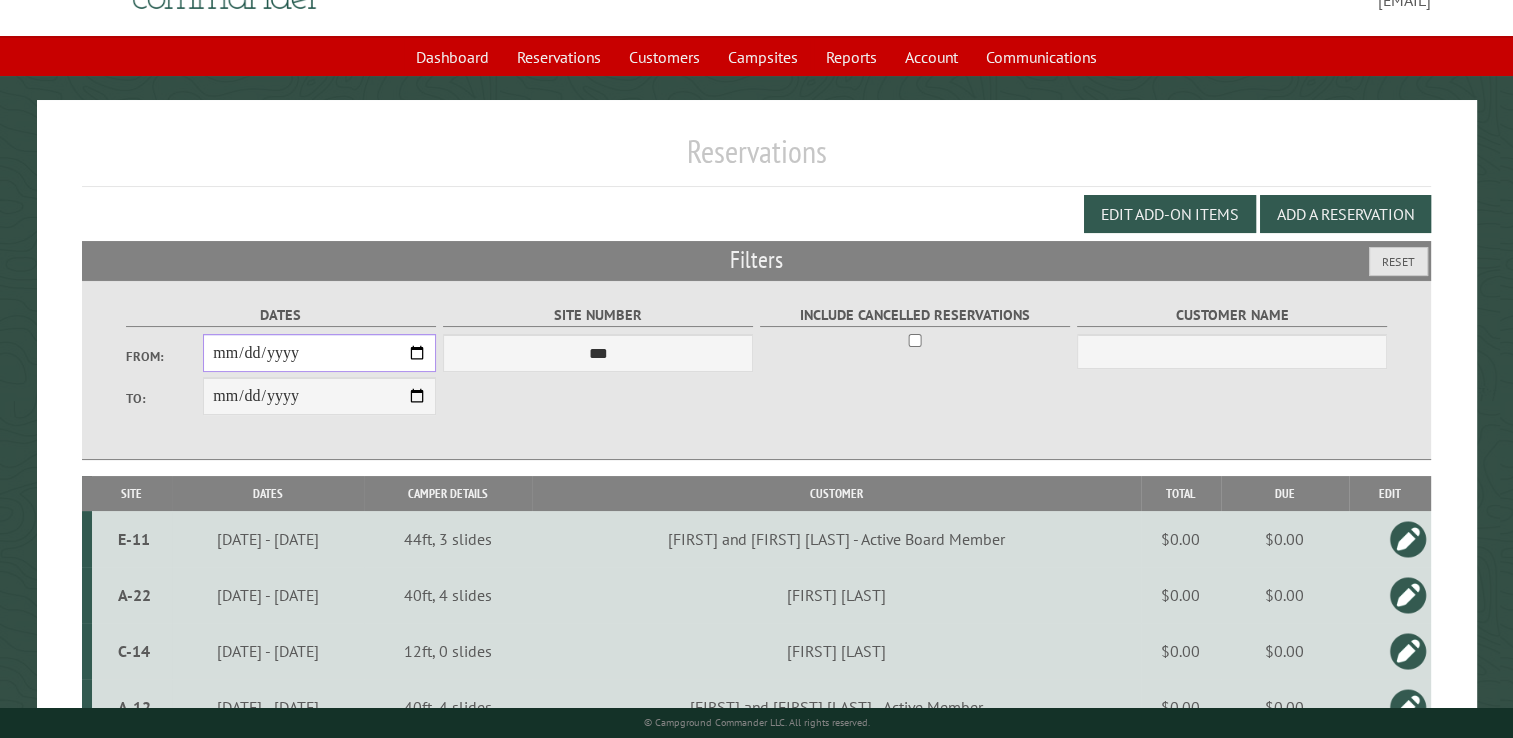 type on "**********" 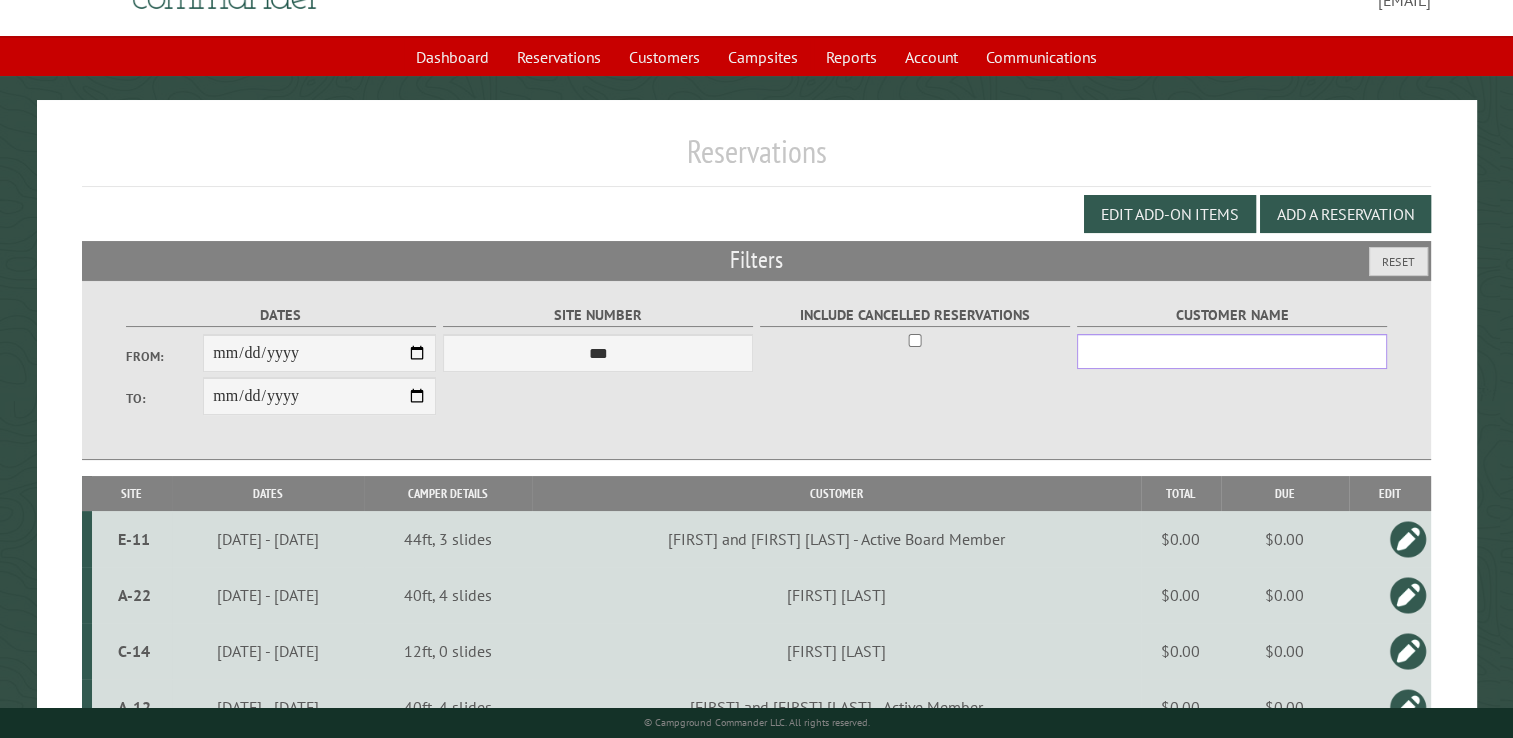 click on "Customer Name" at bounding box center [1232, 351] 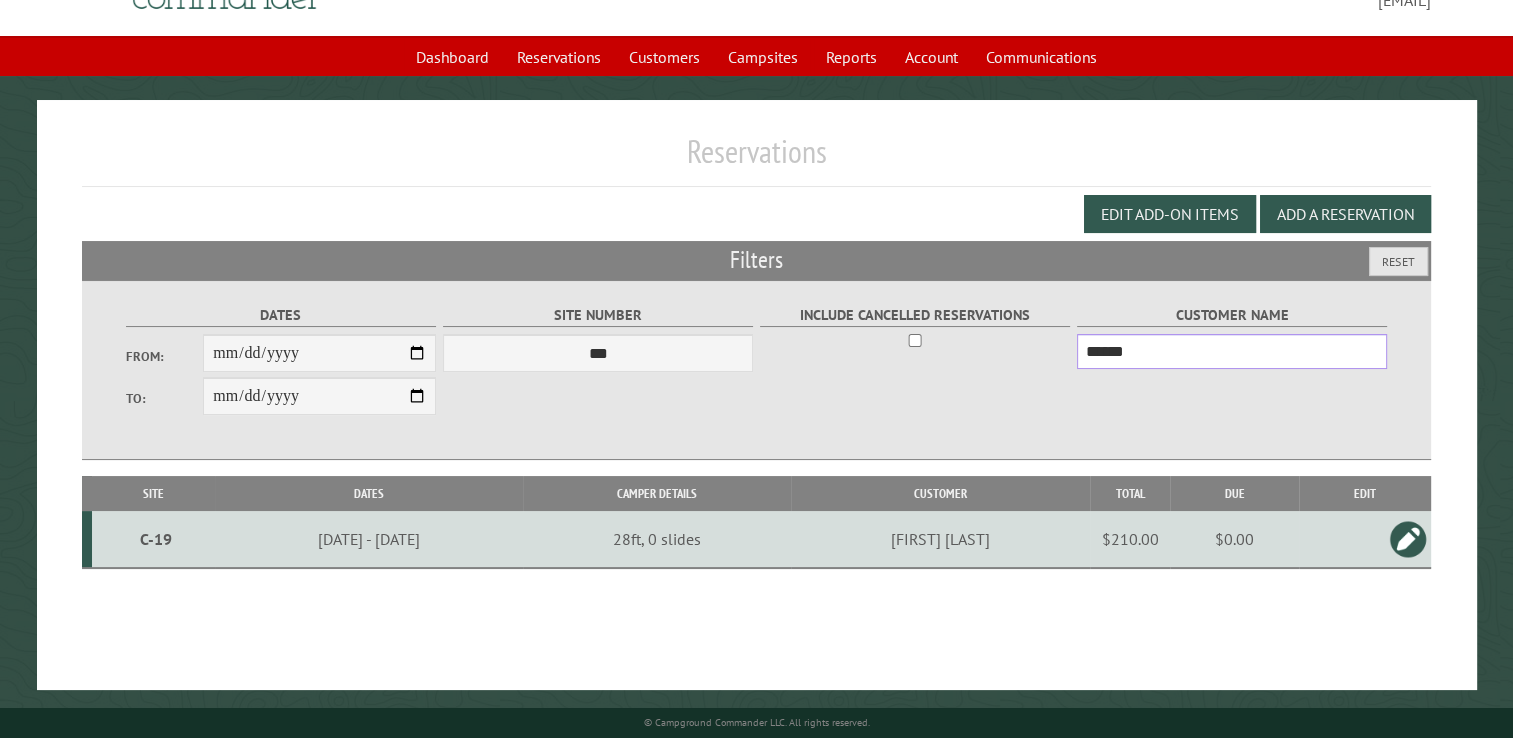 type on "******" 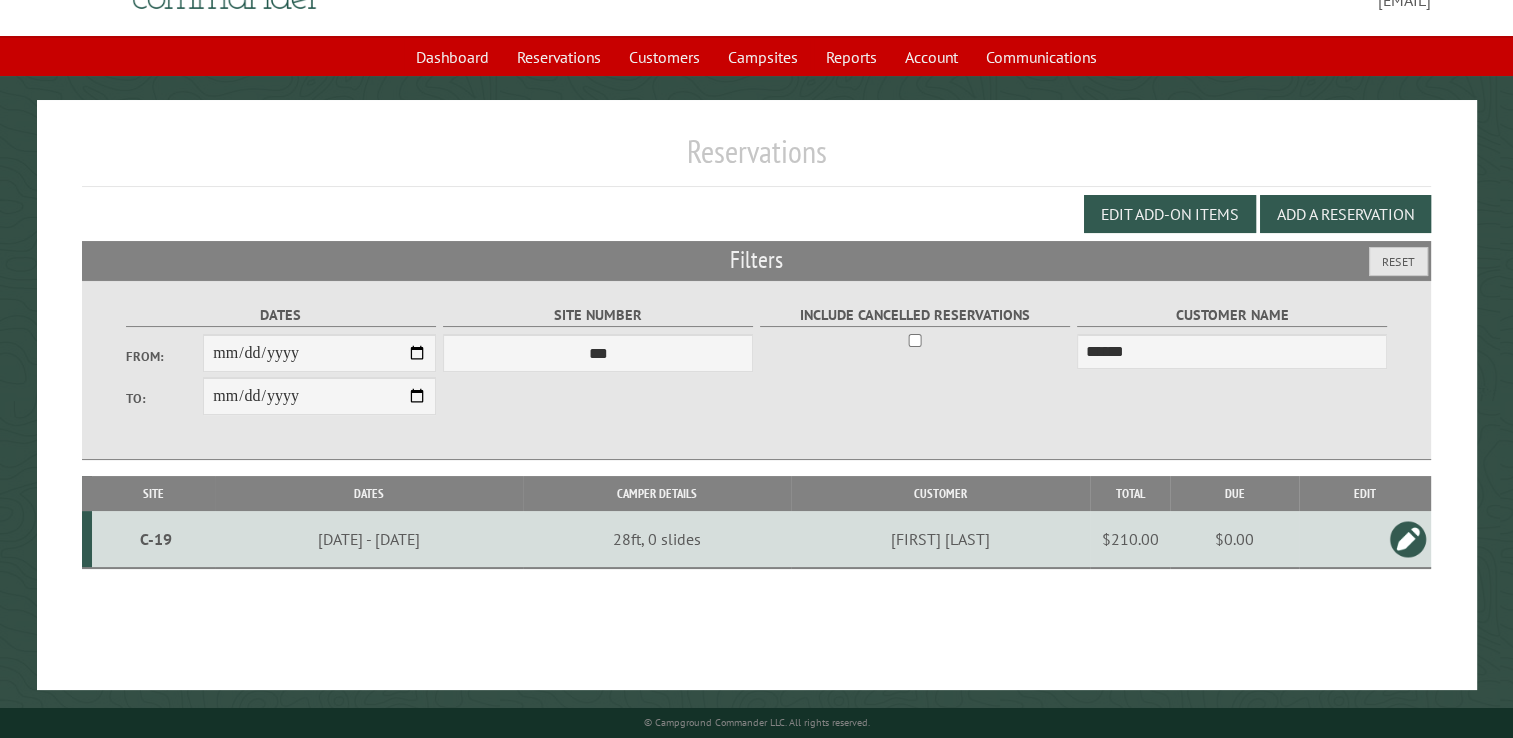click on "<- 0
1
2 ->" at bounding box center [756, 596] 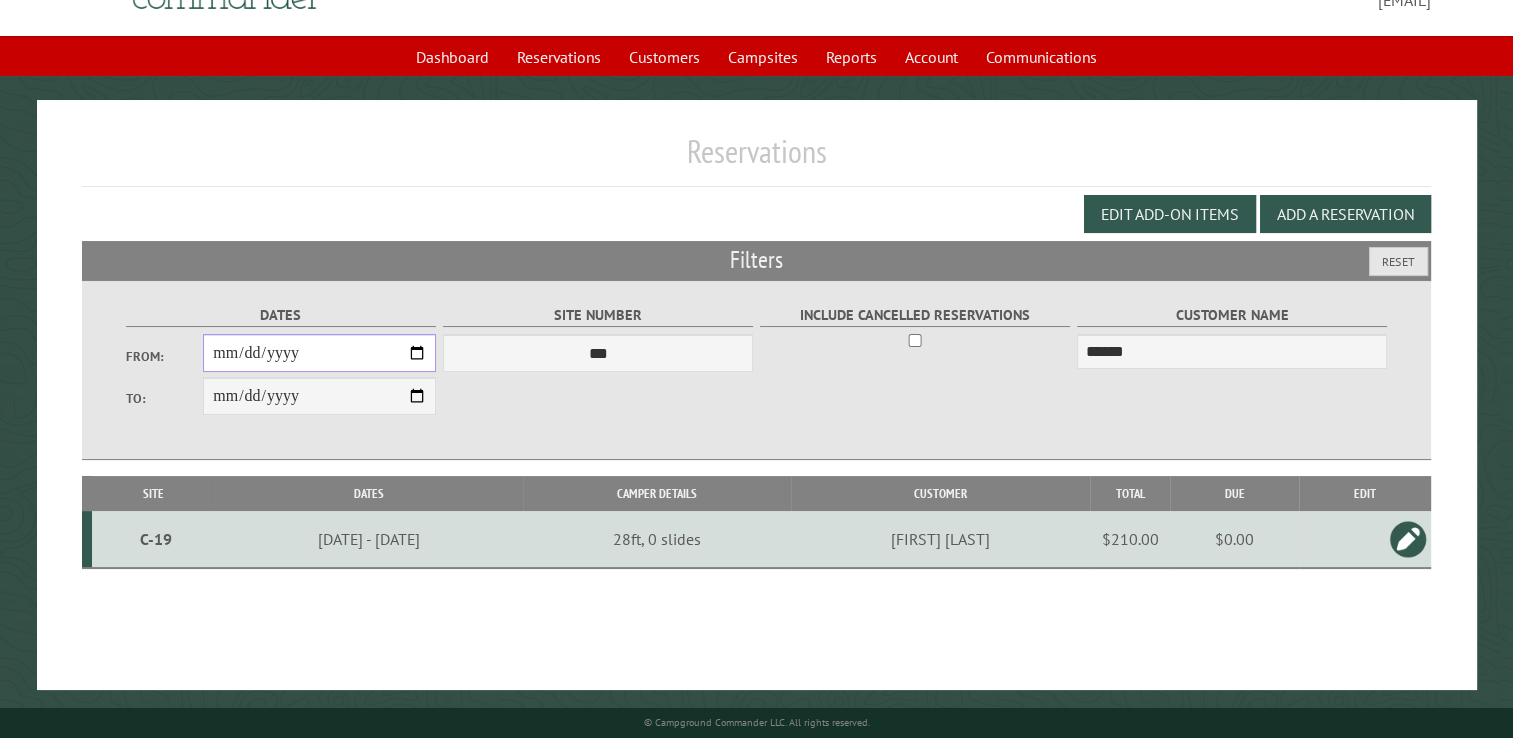 click on "**********" at bounding box center (319, 353) 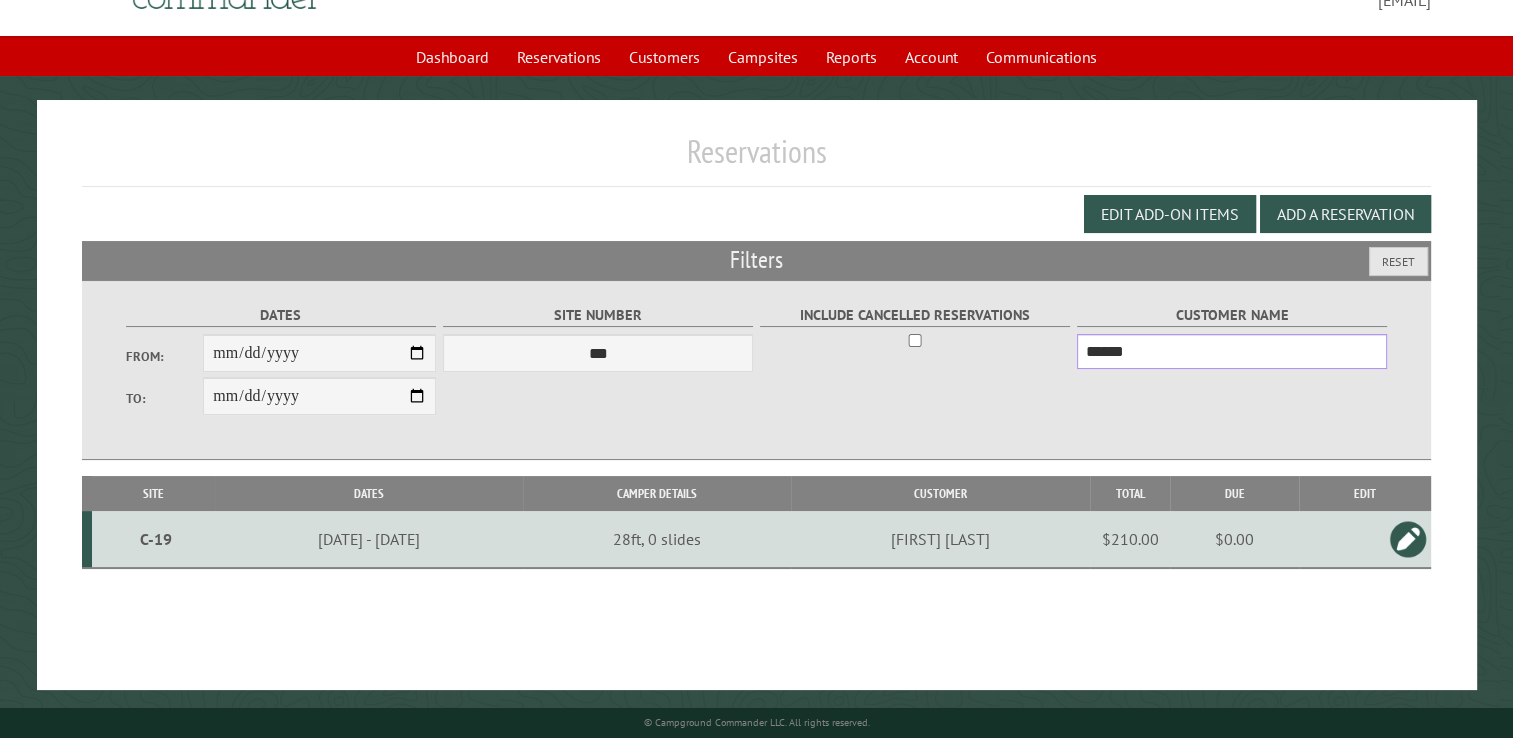 drag, startPoint x: 1159, startPoint y: 335, endPoint x: 983, endPoint y: 391, distance: 184.69434 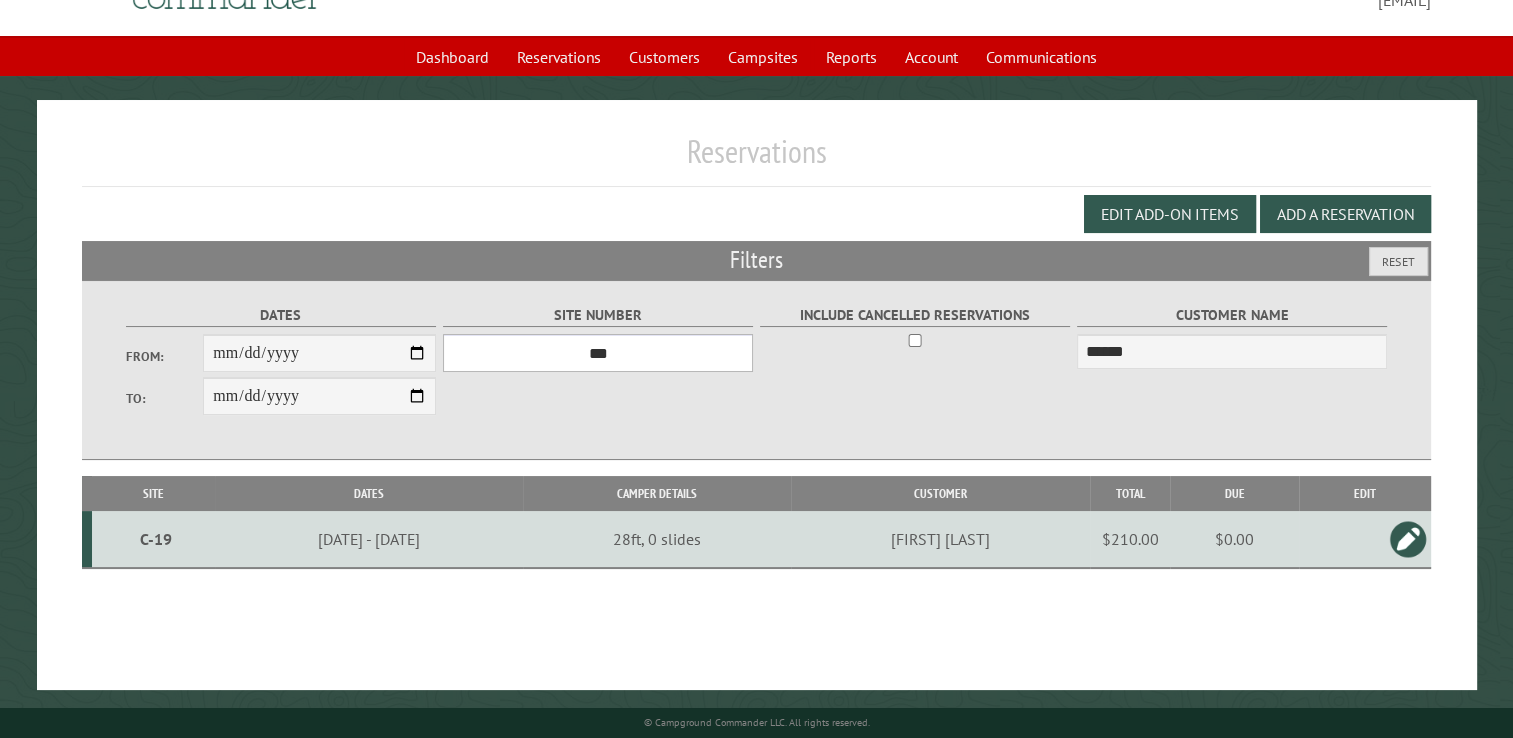 click on "*** **** **** **** **** **** **** **** **** **** **** **** **** **** **** **** **** **** **** **** **** **** **** **** **** **** **** **** **** **** **** **** **** **** **** **** **** **** **** **** **** **** **** **** **** **** **** **** **** **** **** **** **** **** **** **** **** **** **** **** **** **** **** **** **** **** **** **** **** **** **** **** **** **** **** **** **** **** **** **** **** **** **** **** **** **** **** **** **** **** **** **** **** **** **** **** **** **** **** **** **** **** **** **** **** **** **** **** **** **** **** **** **** **** **** **** **** **** **** **** **** **** **** **** **** **** **** **** **** **** **** **** **** **** **** **** **** **** **** **** **** **** **** **** **** **** ****" at bounding box center [598, 353] 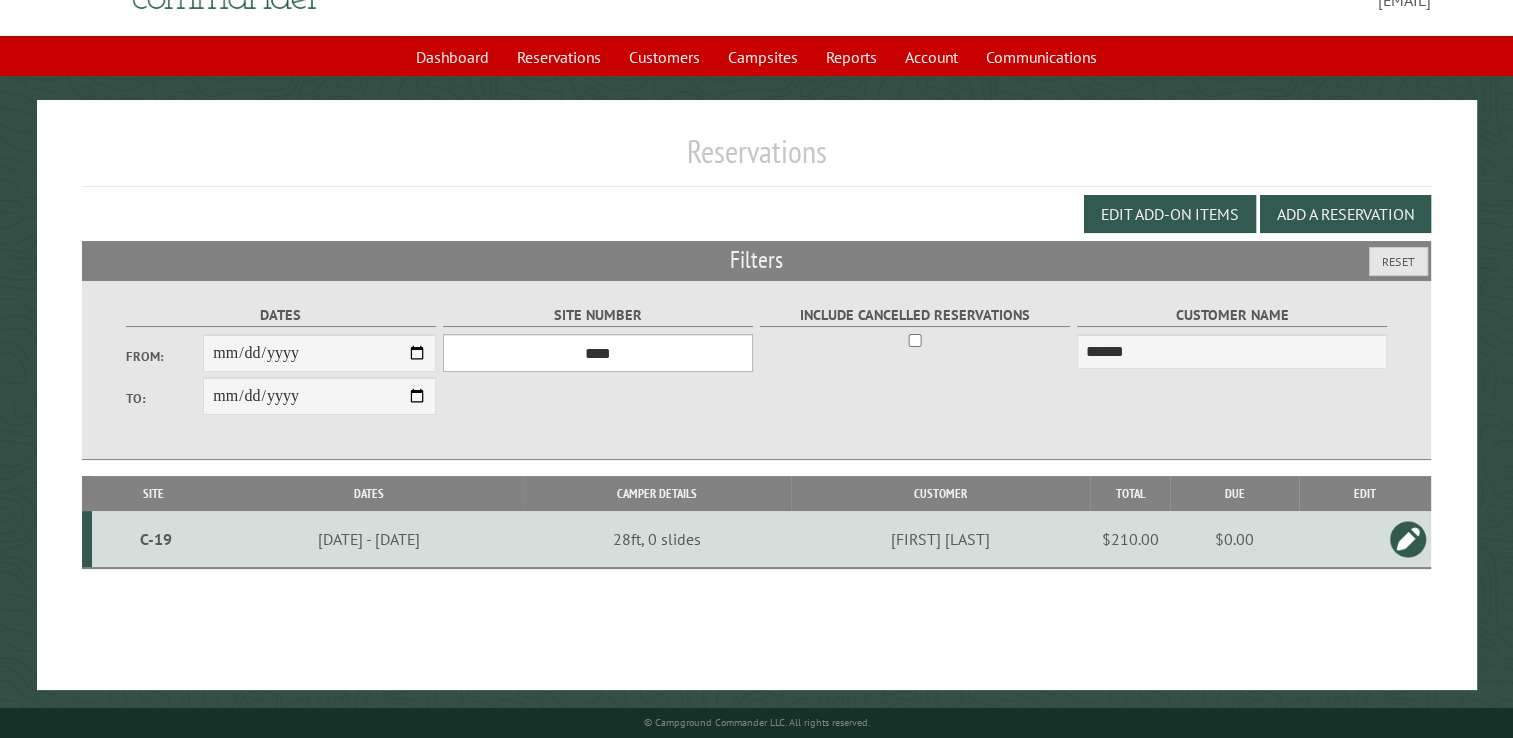 click on "*** **** **** **** **** **** **** **** **** **** **** **** **** **** **** **** **** **** **** **** **** **** **** **** **** **** **** **** **** **** **** **** **** **** **** **** **** **** **** **** **** **** **** **** **** **** **** **** **** **** **** **** **** **** **** **** **** **** **** **** **** **** **** **** **** **** **** **** **** **** **** **** **** **** **** **** **** **** **** **** **** **** **** **** **** **** **** **** **** **** **** **** **** **** **** **** **** **** **** **** **** **** **** **** **** **** **** **** **** **** **** **** **** **** **** **** **** **** **** **** **** **** **** **** **** **** **** **** **** **** **** **** **** **** **** **** **** **** **** **** **** **** **** **** **** **** ****" at bounding box center [598, 353] 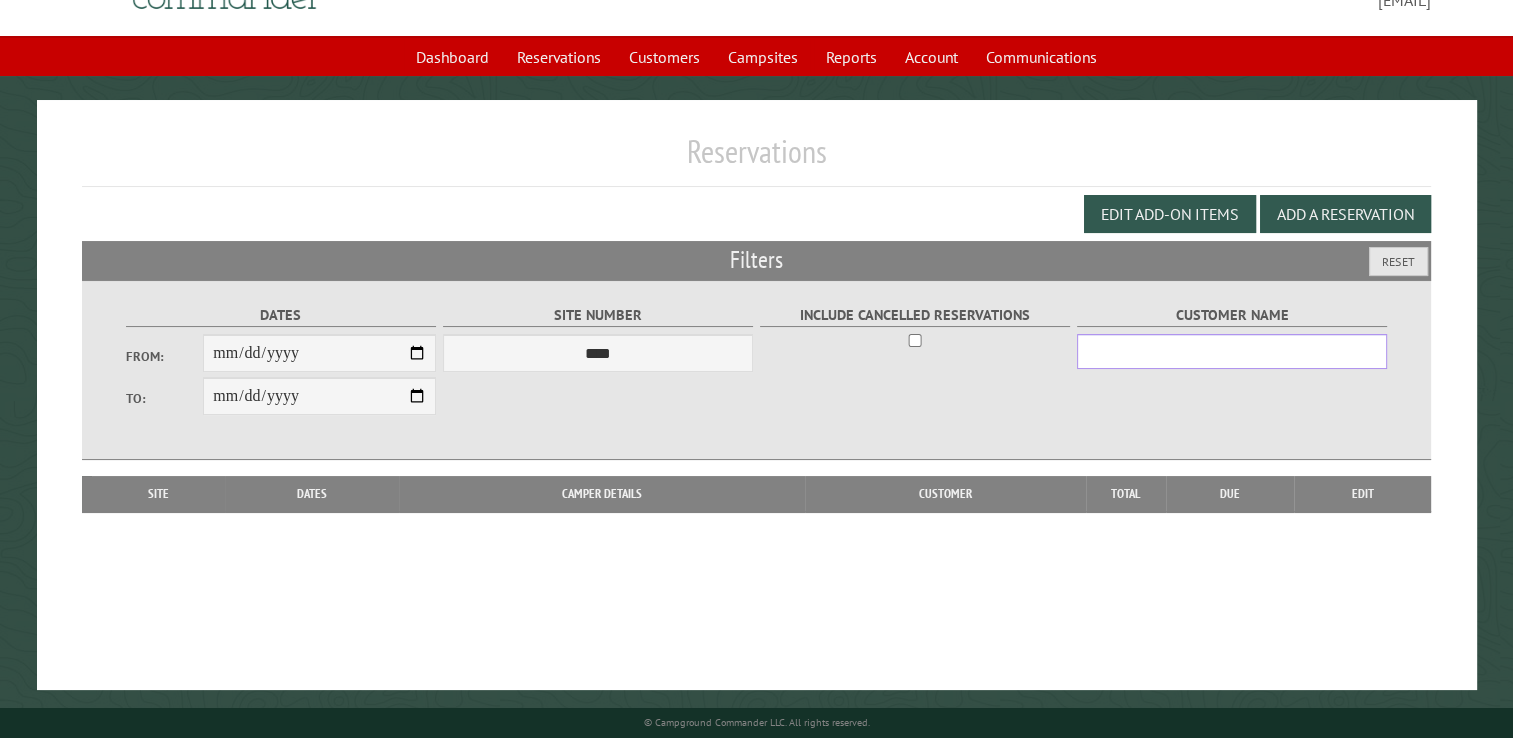 type 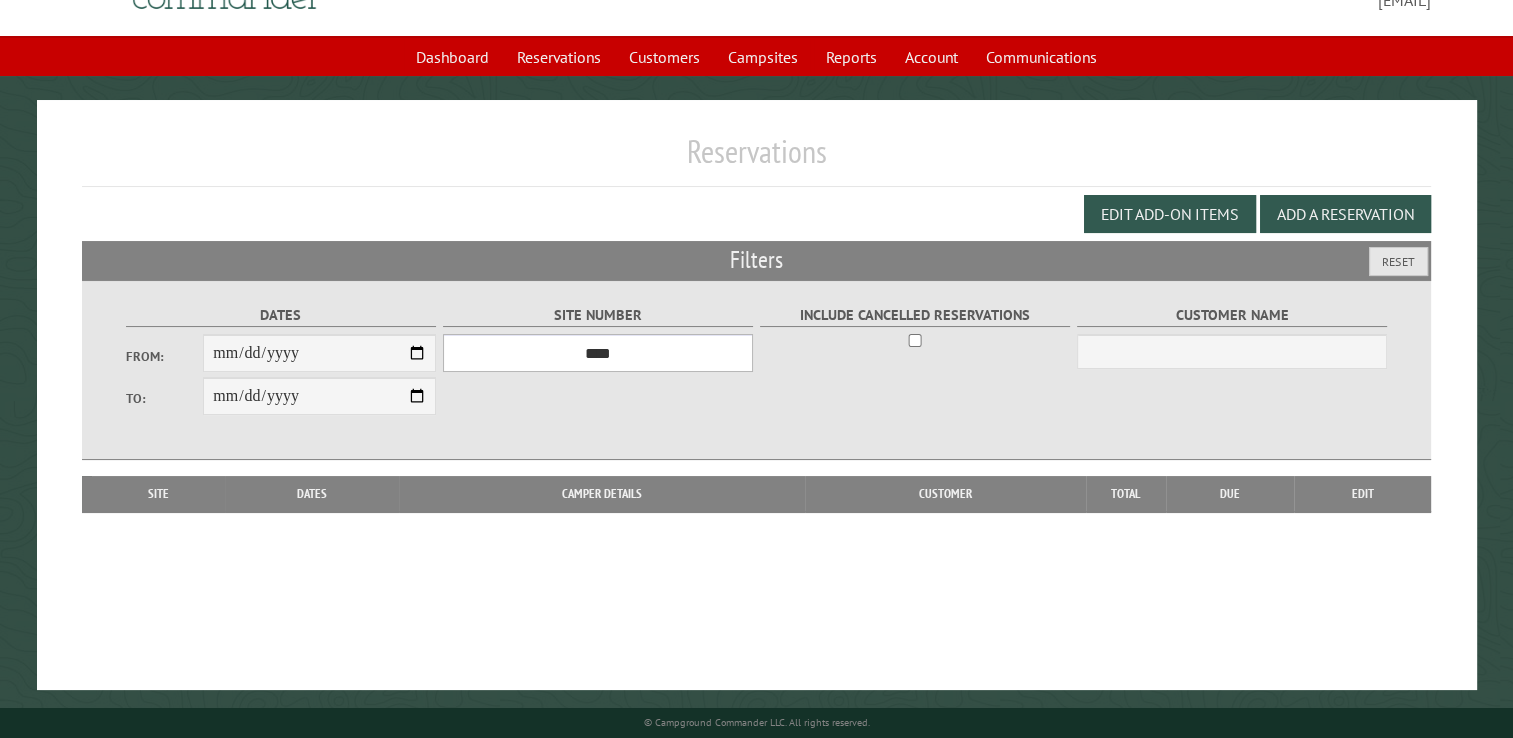 click on "*** **** **** **** **** **** **** **** **** **** **** **** **** **** **** **** **** **** **** **** **** **** **** **** **** **** **** **** **** **** **** **** **** **** **** **** **** **** **** **** **** **** **** **** **** **** **** **** **** **** **** **** **** **** **** **** **** **** **** **** **** **** **** **** **** **** **** **** **** **** **** **** **** **** **** **** **** **** **** **** **** **** **** **** **** **** **** **** **** **** **** **** **** **** **** **** **** **** **** **** **** **** **** **** **** **** **** **** **** **** **** **** **** **** **** **** **** **** **** **** **** **** **** **** **** **** **** **** **** **** **** **** **** **** **** **** **** **** **** **** **** **** **** **** **** **** ****" at bounding box center [598, 353] 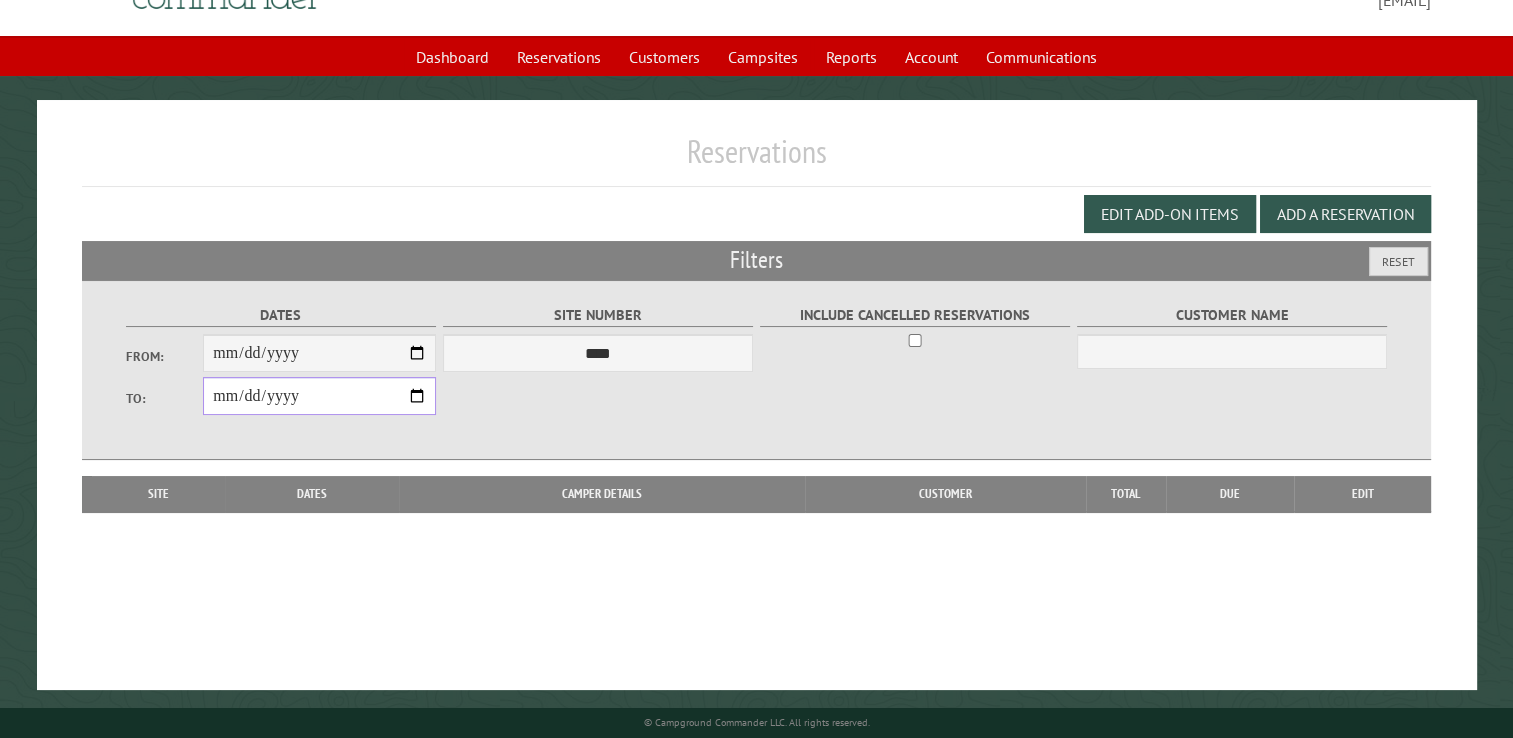 click on "**********" at bounding box center (319, 396) 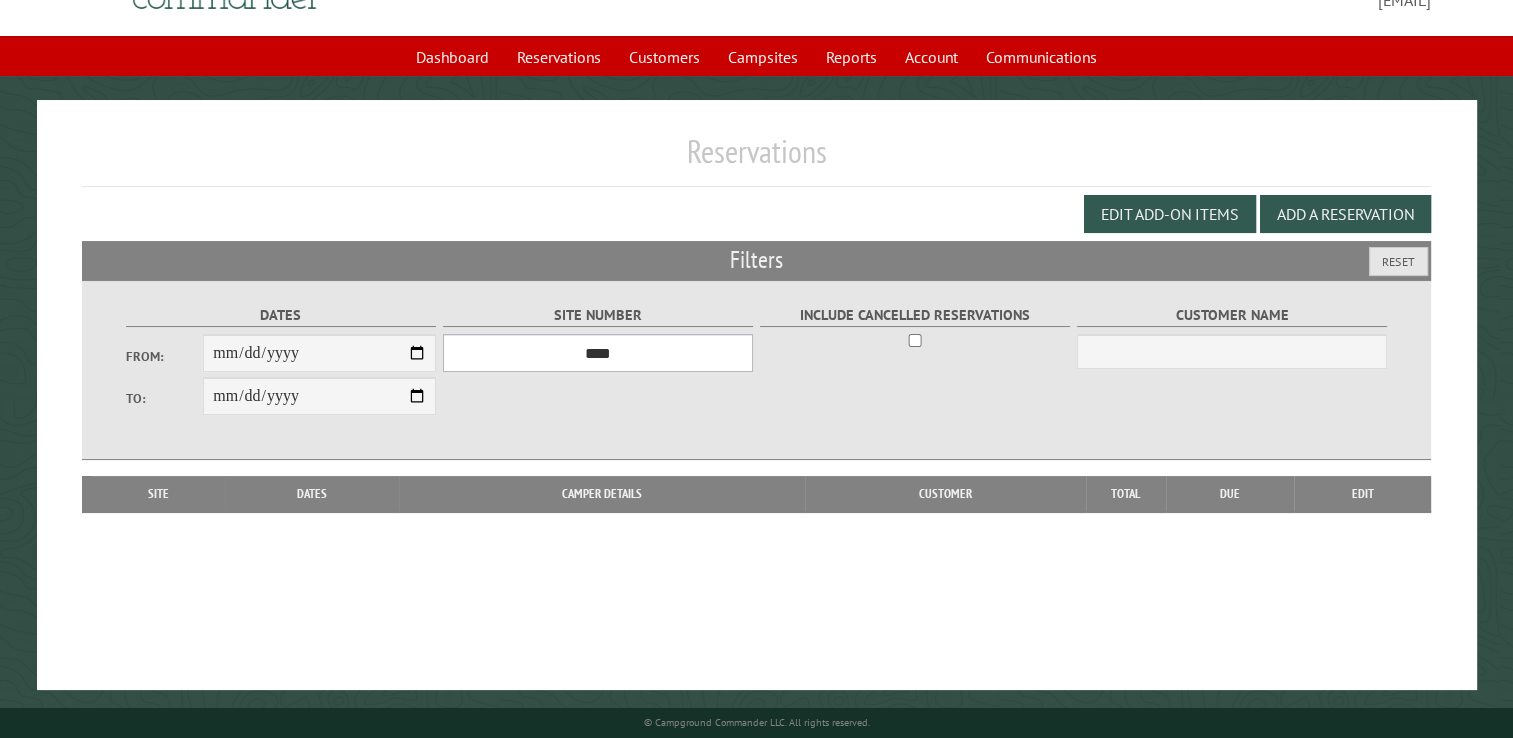 click on "*** **** **** **** **** **** **** **** **** **** **** **** **** **** **** **** **** **** **** **** **** **** **** **** **** **** **** **** **** **** **** **** **** **** **** **** **** **** **** **** **** **** **** **** **** **** **** **** **** **** **** **** **** **** **** **** **** **** **** **** **** **** **** **** **** **** **** **** **** **** **** **** **** **** **** **** **** **** **** **** **** **** **** **** **** **** **** **** **** **** **** **** **** **** **** **** **** **** **** **** **** **** **** **** **** **** **** **** **** **** **** **** **** **** **** **** **** **** **** **** **** **** **** **** **** **** **** **** **** **** **** **** **** **** **** **** **** **** **** **** **** **** **** **** **** **** ****" at bounding box center (598, 353) 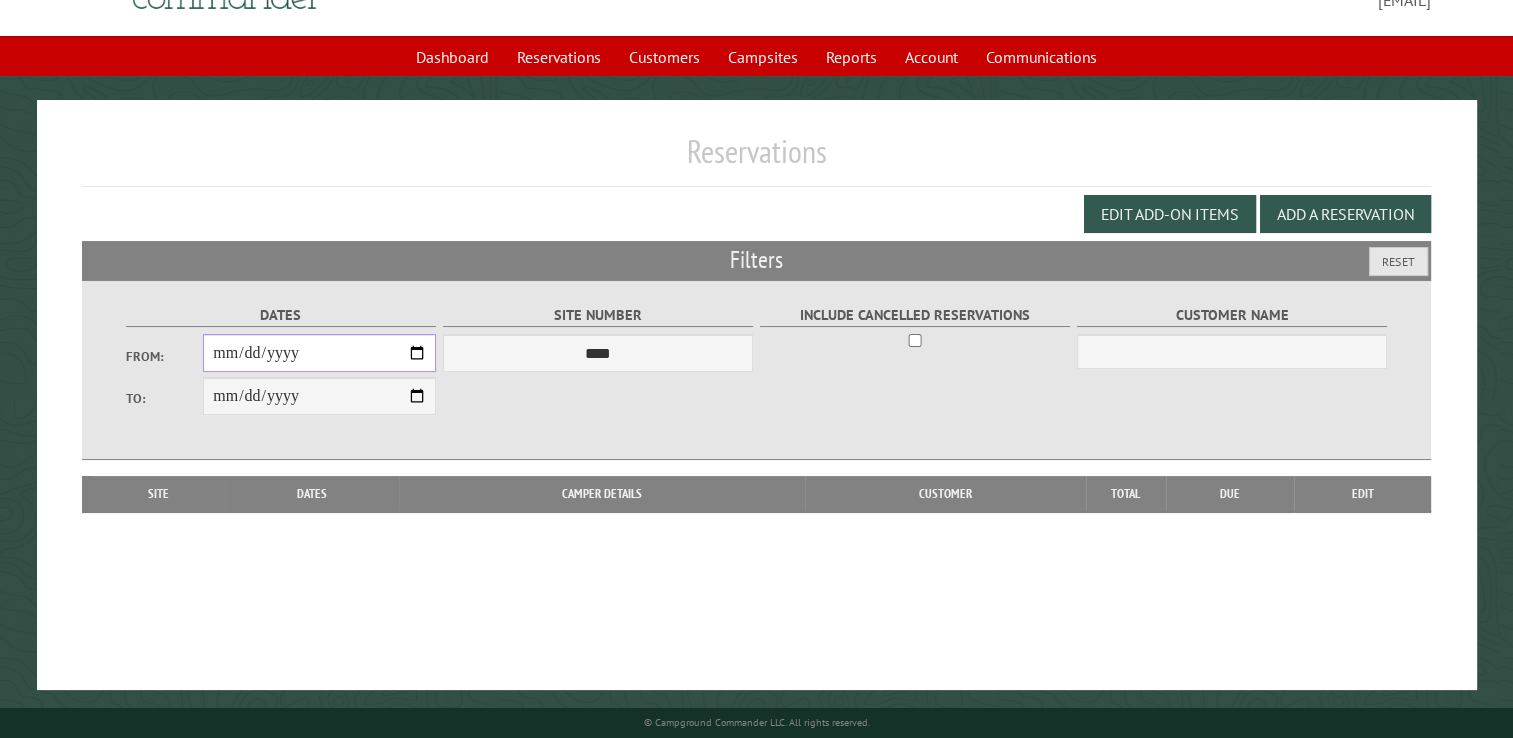 click on "**********" at bounding box center [319, 353] 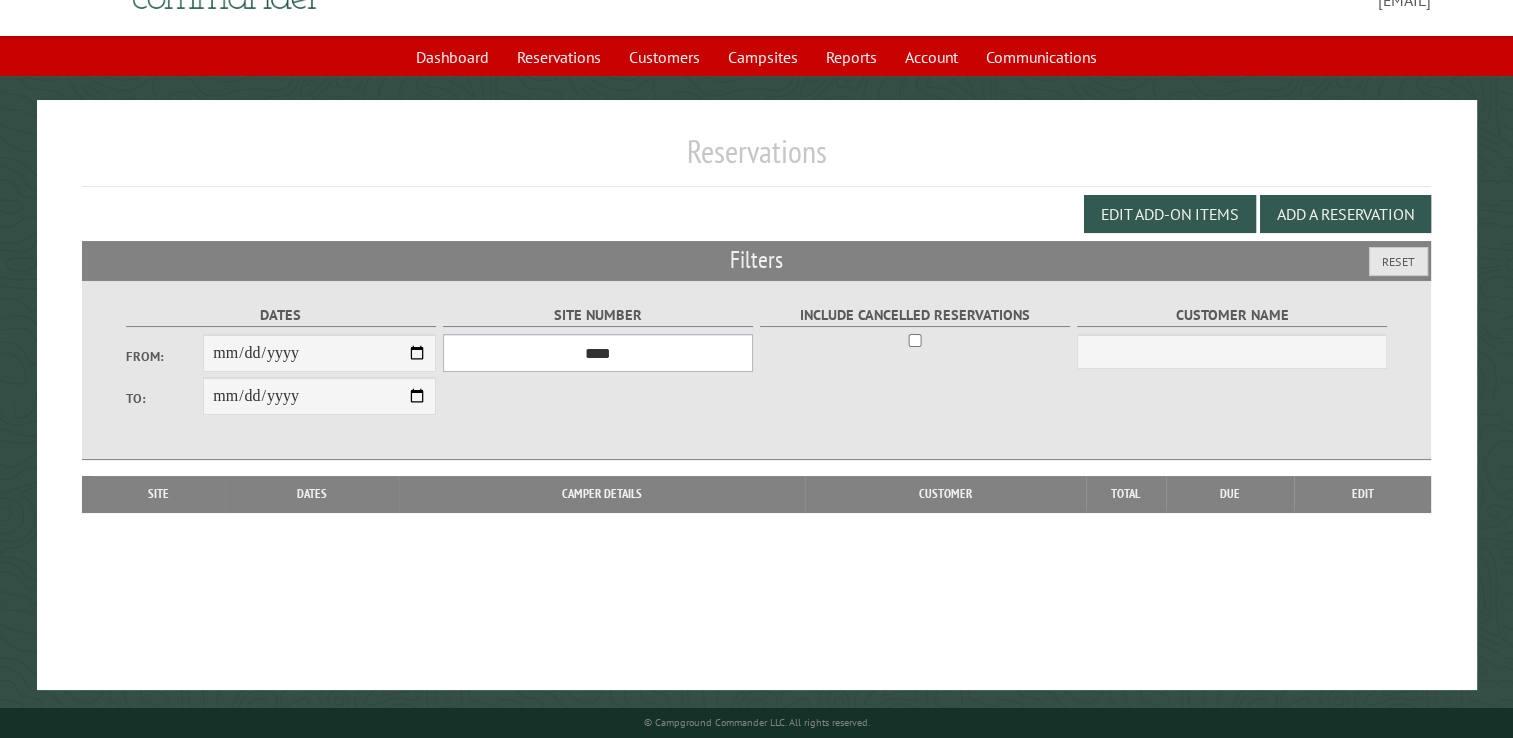 click on "*** **** **** **** **** **** **** **** **** **** **** **** **** **** **** **** **** **** **** **** **** **** **** **** **** **** **** **** **** **** **** **** **** **** **** **** **** **** **** **** **** **** **** **** **** **** **** **** **** **** **** **** **** **** **** **** **** **** **** **** **** **** **** **** **** **** **** **** **** **** **** **** **** **** **** **** **** **** **** **** **** **** **** **** **** **** **** **** **** **** **** **** **** **** **** **** **** **** **** **** **** **** **** **** **** **** **** **** **** **** **** **** **** **** **** **** **** **** **** **** **** **** **** **** **** **** **** **** **** **** **** **** **** **** **** **** **** **** **** **** **** **** **** **** **** **** ****" at bounding box center [598, 353] 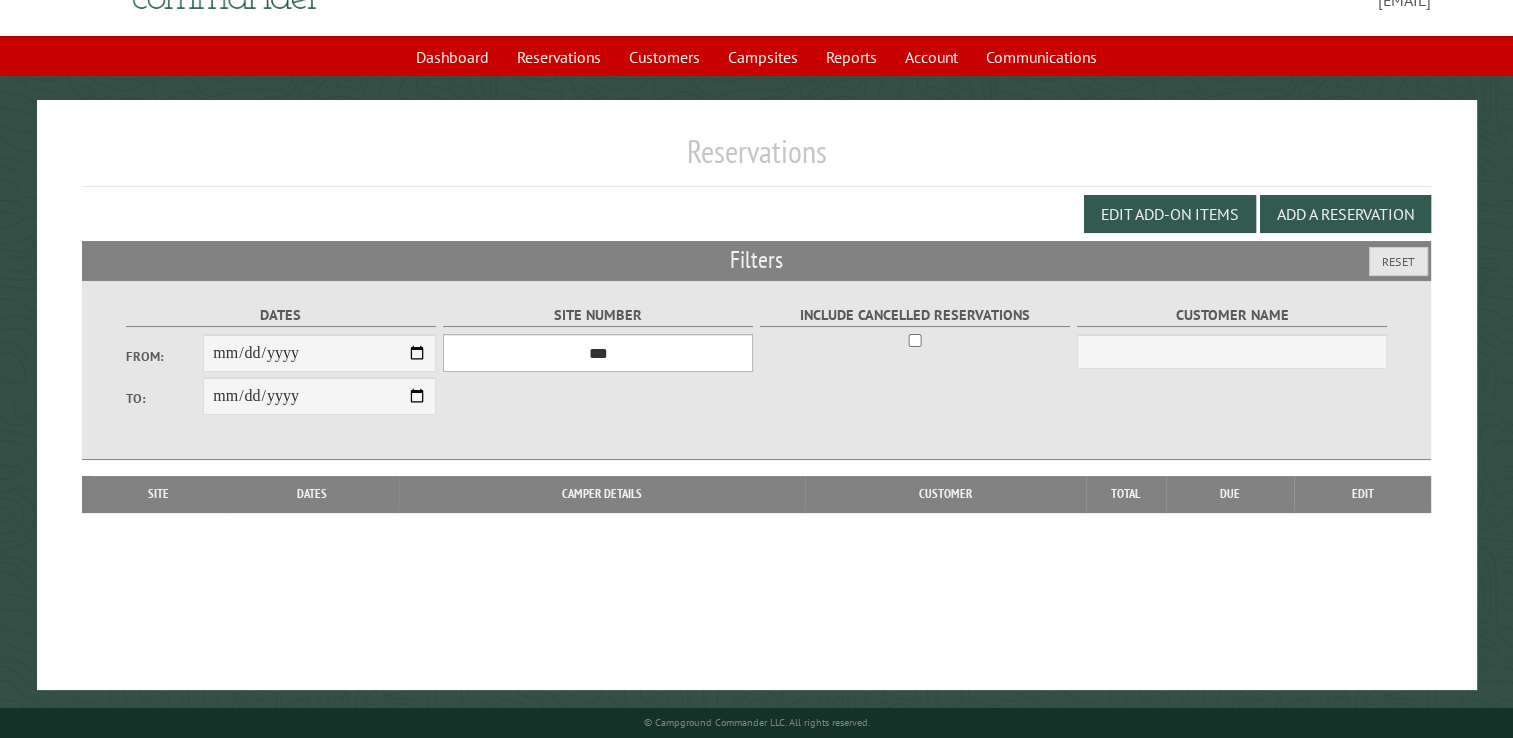 click on "*** **** **** **** **** **** **** **** **** **** **** **** **** **** **** **** **** **** **** **** **** **** **** **** **** **** **** **** **** **** **** **** **** **** **** **** **** **** **** **** **** **** **** **** **** **** **** **** **** **** **** **** **** **** **** **** **** **** **** **** **** **** **** **** **** **** **** **** **** **** **** **** **** **** **** **** **** **** **** **** **** **** **** **** **** **** **** **** **** **** **** **** **** **** **** **** **** **** **** **** **** **** **** **** **** **** **** **** **** **** **** **** **** **** **** **** **** **** **** **** **** **** **** **** **** **** **** **** **** **** **** **** **** **** **** **** **** **** **** **** **** **** **** **** **** **** ****" at bounding box center [598, 353] 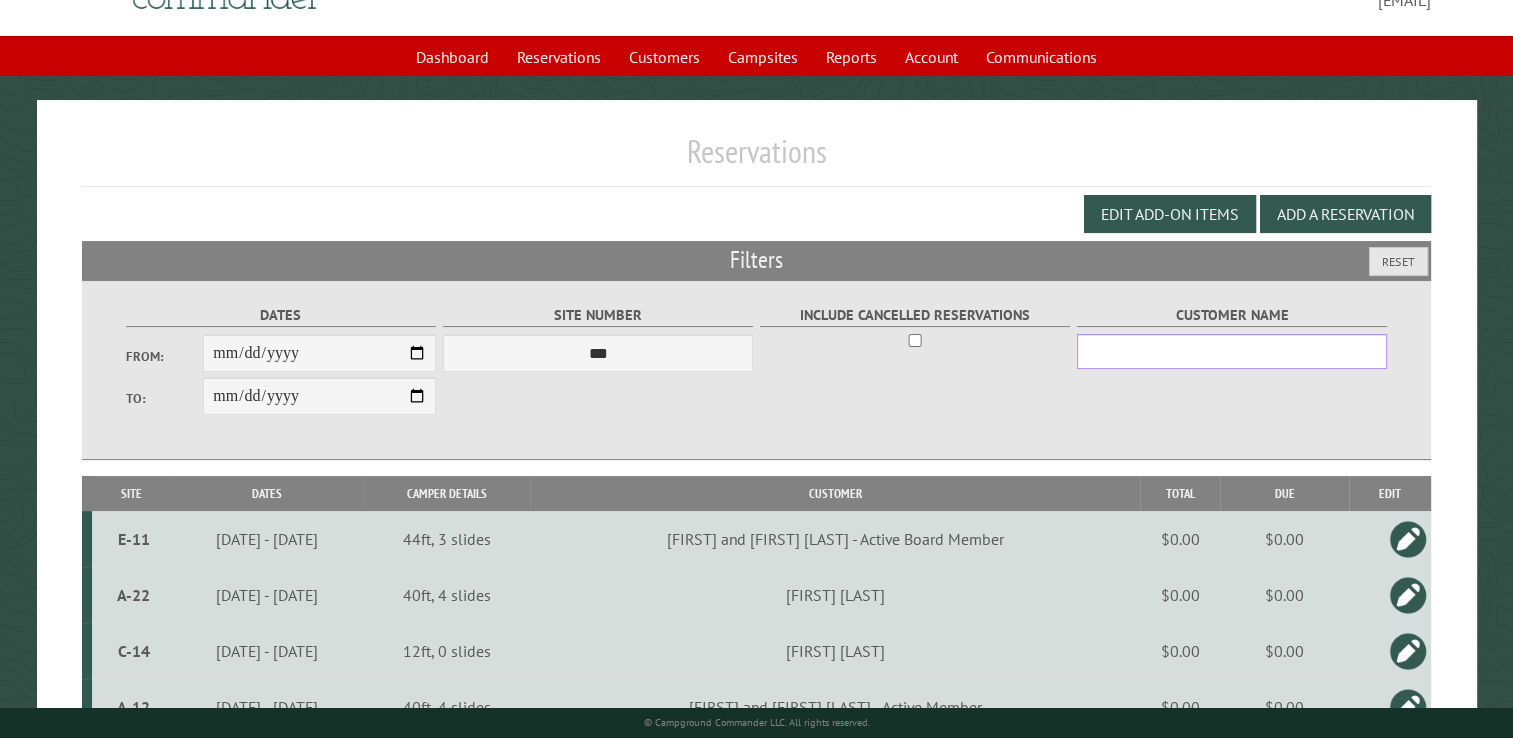 click on "Customer Name" at bounding box center (1232, 351) 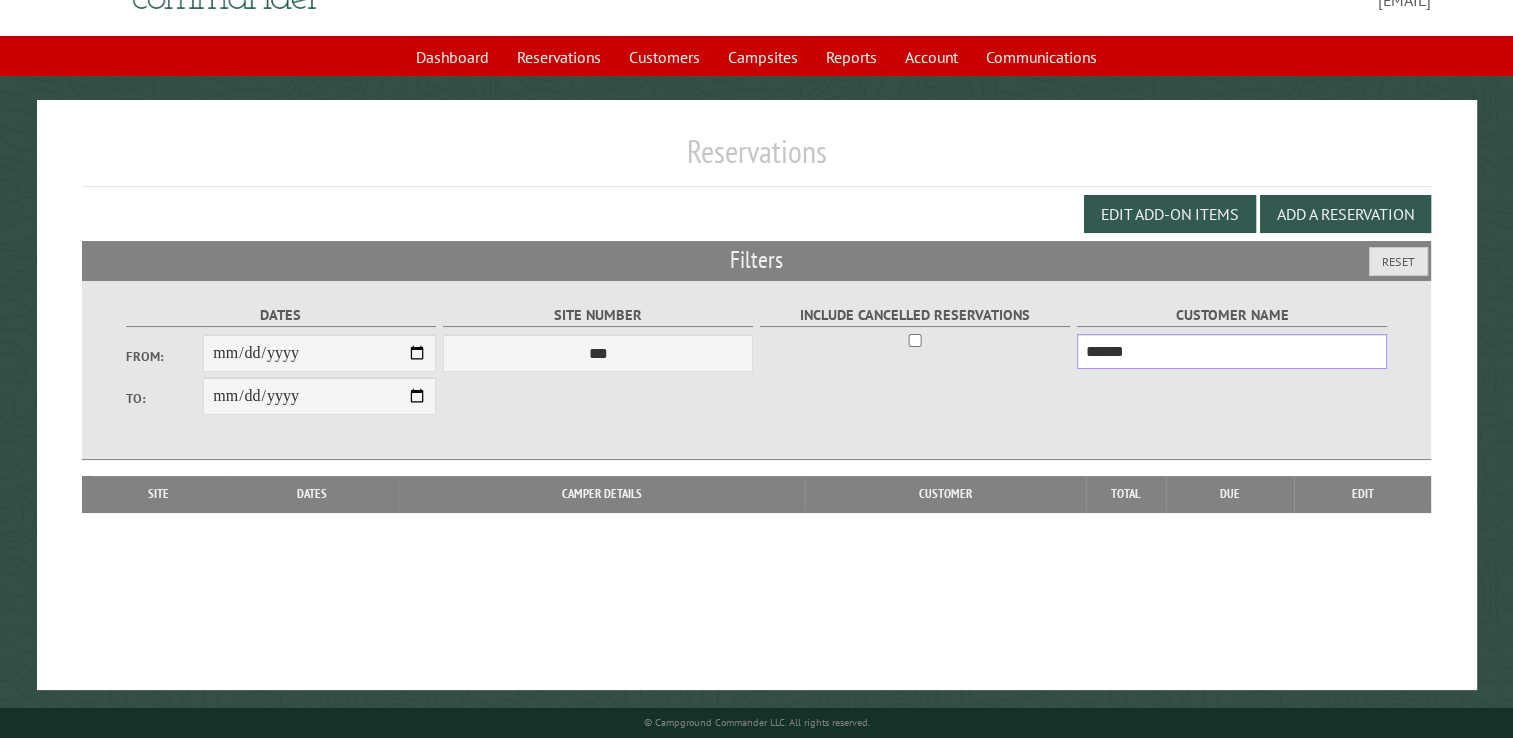 type on "******" 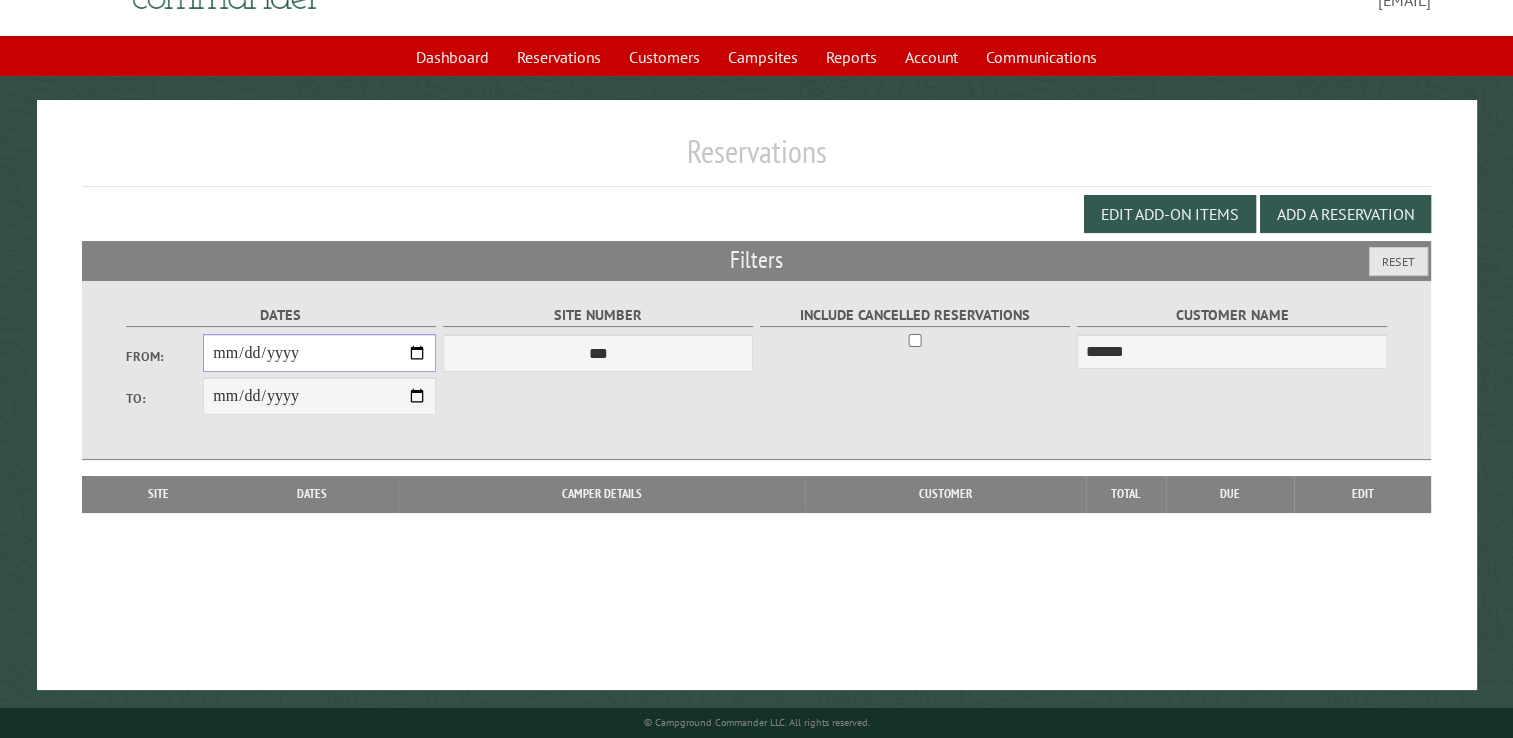 click on "**********" at bounding box center (319, 353) 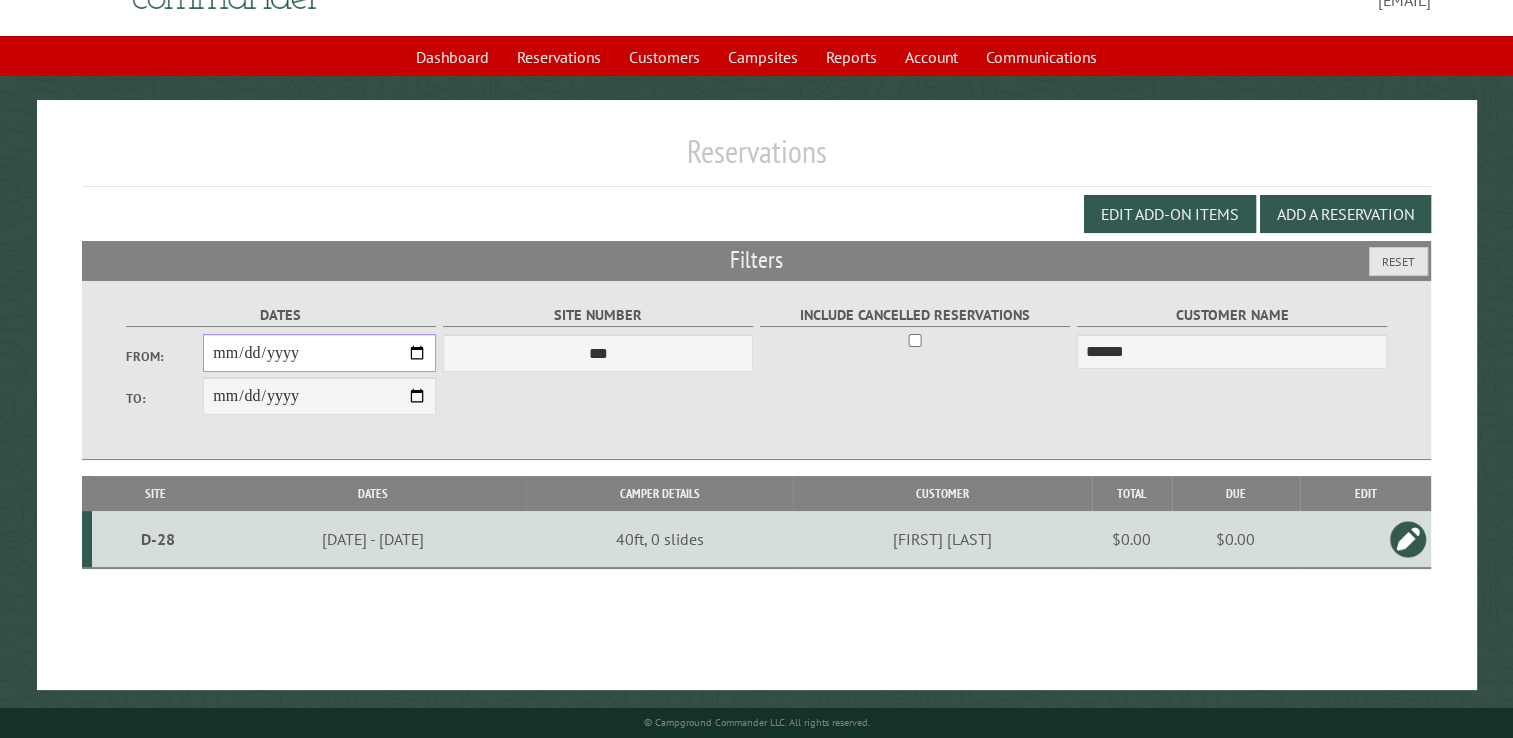 click on "**********" at bounding box center (319, 353) 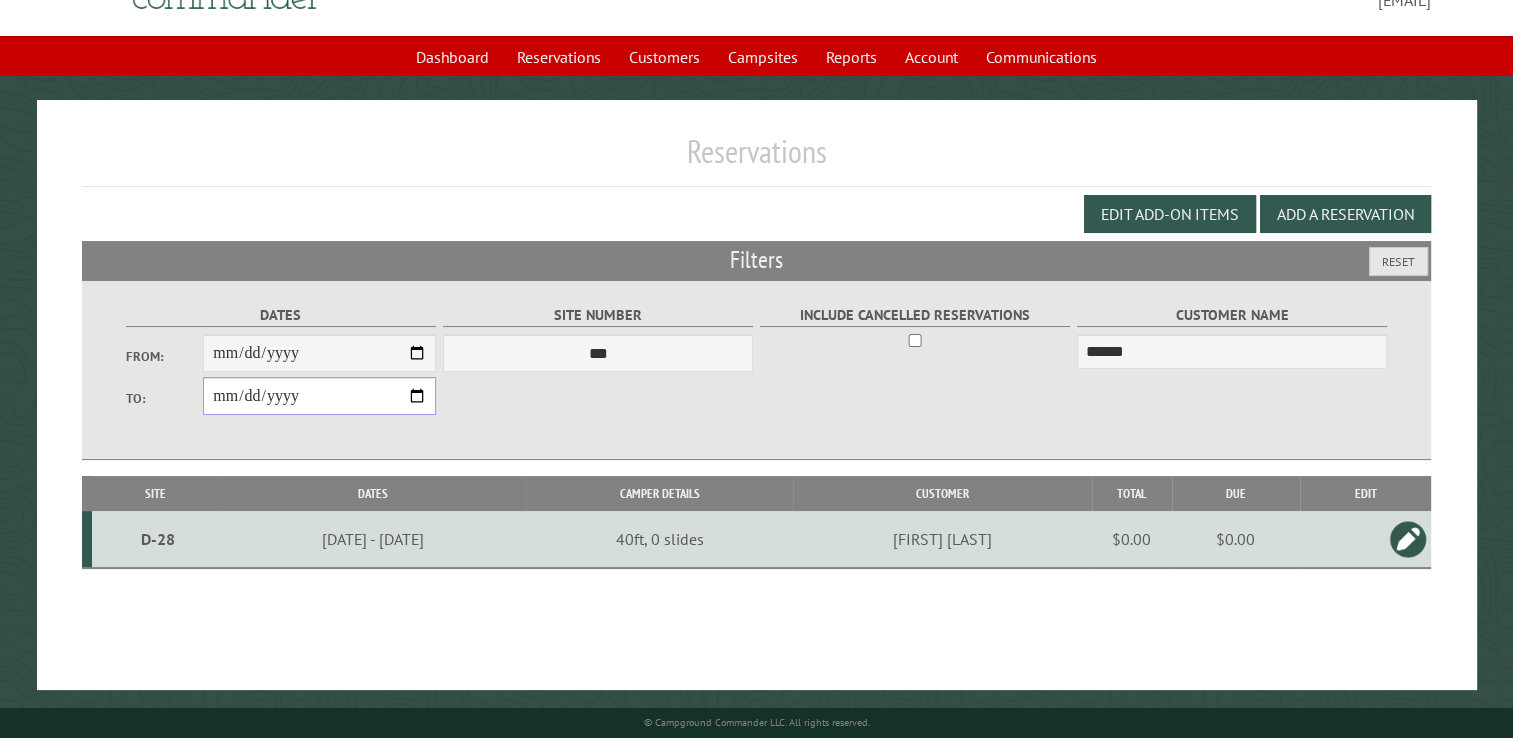 click on "**********" at bounding box center [319, 396] 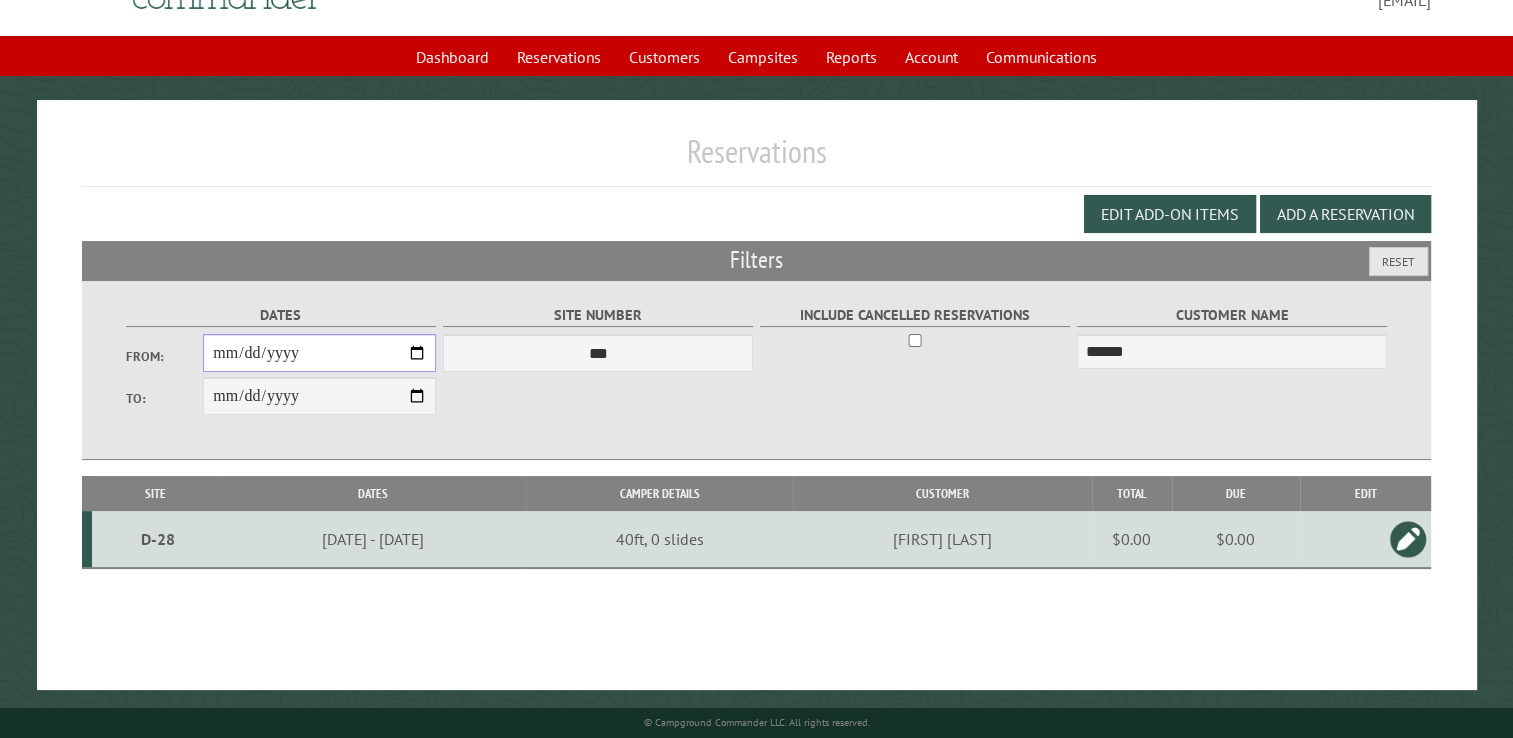 click on "**********" at bounding box center [319, 353] 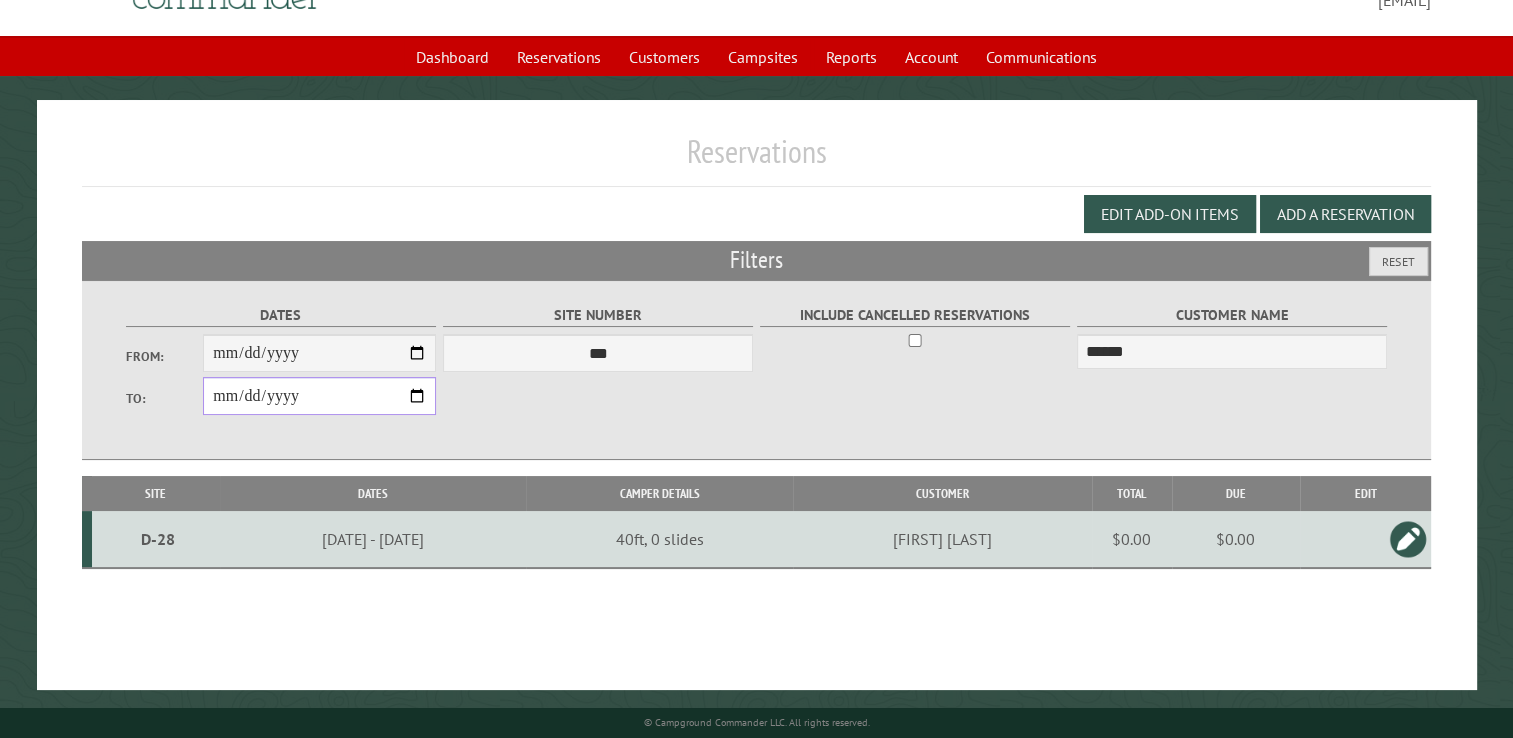 click on "**********" at bounding box center [319, 396] 